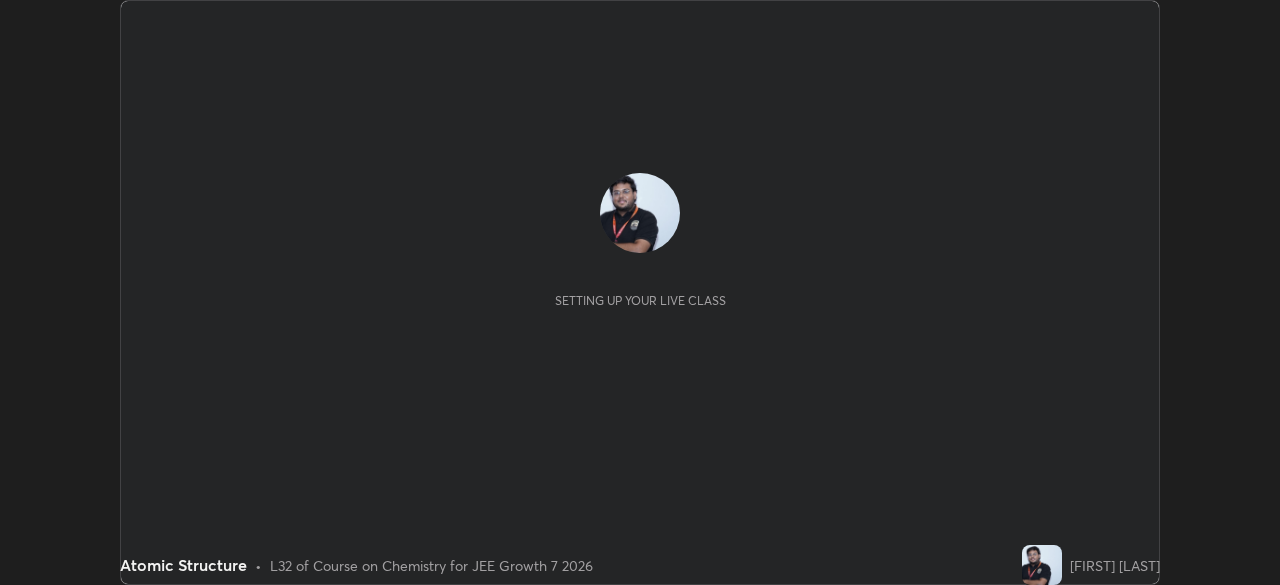 scroll, scrollTop: 0, scrollLeft: 0, axis: both 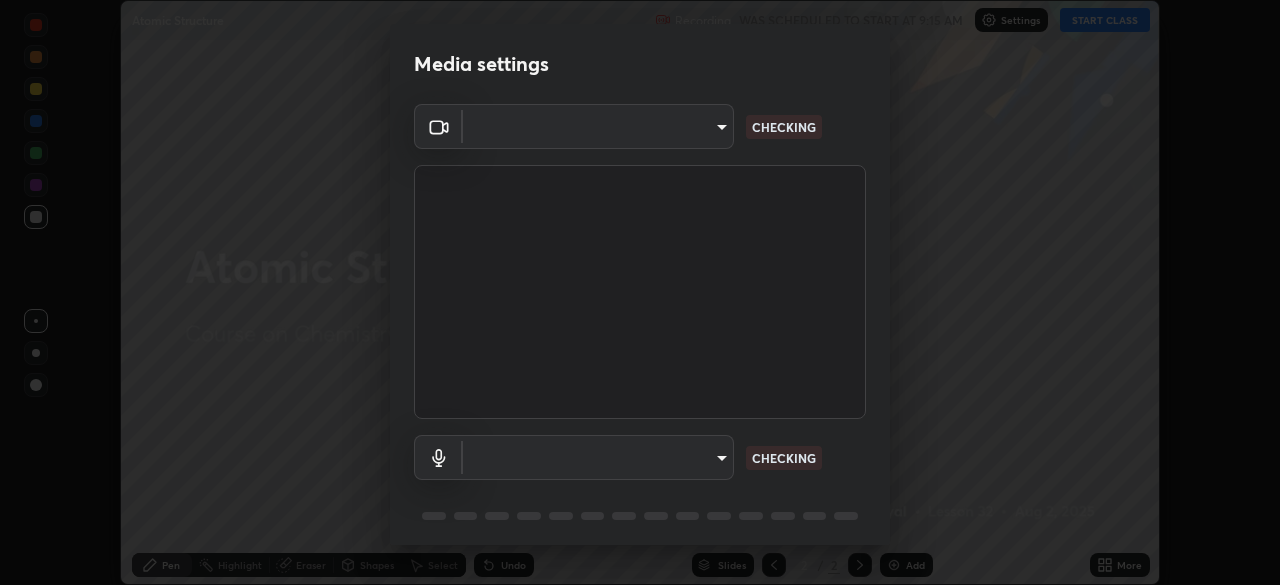 type on "2922603da7ebe9b0d31c3dd76866d17a0c7863dadb4cc3b886848c43bf4b2d00" 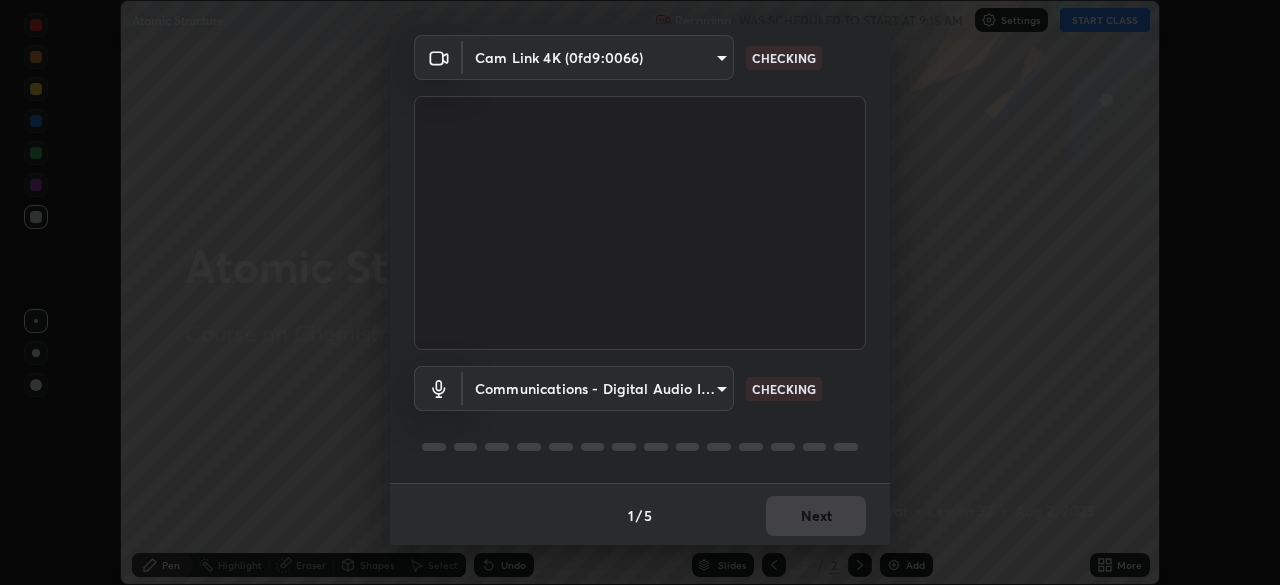 scroll, scrollTop: 71, scrollLeft: 0, axis: vertical 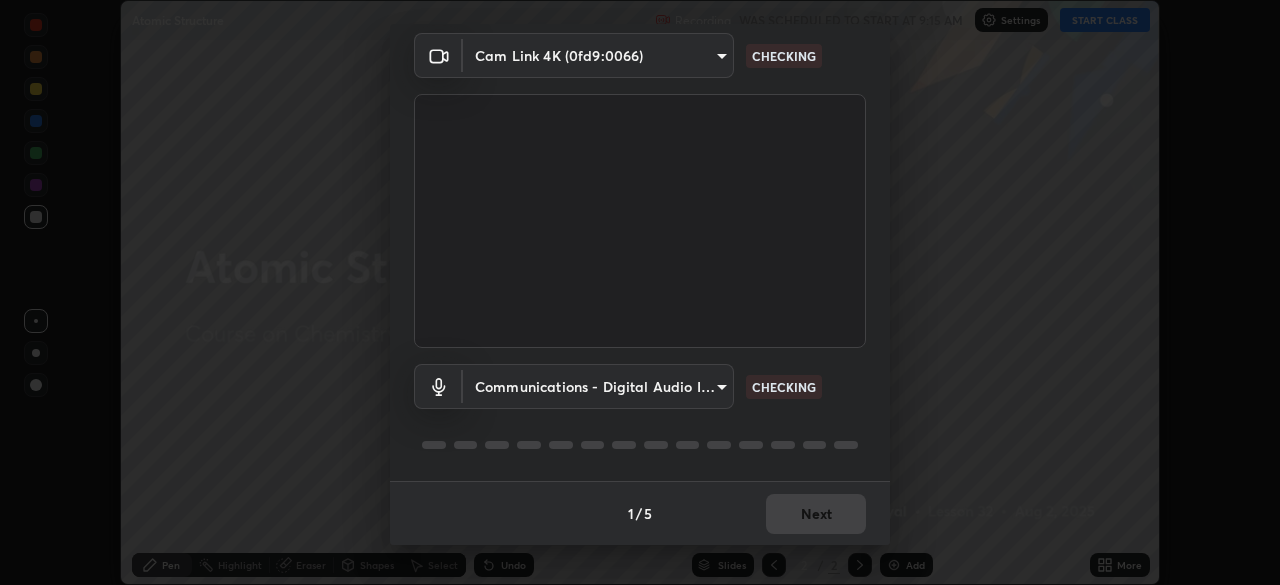 click on "Erase all Atomic Structure Recording WAS SCHEDULED TO START AT 9:15 AM Settings START CLASS Setting up your live class Atomic Structure • L32 of Course on Chemistry for JEE Growth 7 2026 [FIRST] [LAST] Pen Highlight Eraser Shapes Select Undo Slides 2 / 2 Add More No doubts shared Encourage your learners to ask a doubt for better clarity Report an issue Reason for reporting Buffering Chat not working Audio - Video sync issue Educator video quality low ​ Attach an image Report Media settings Cam Link 4K (0fd9:0066) 2922603da7ebe9b0d31c3dd76866d17a0c7863dadb4cc3b886848c43bf4b2d00 CHECKING Communications - Digital Audio Interface (Cam Link 4K) communications CHECKING 1 / 5 Next" at bounding box center [640, 292] 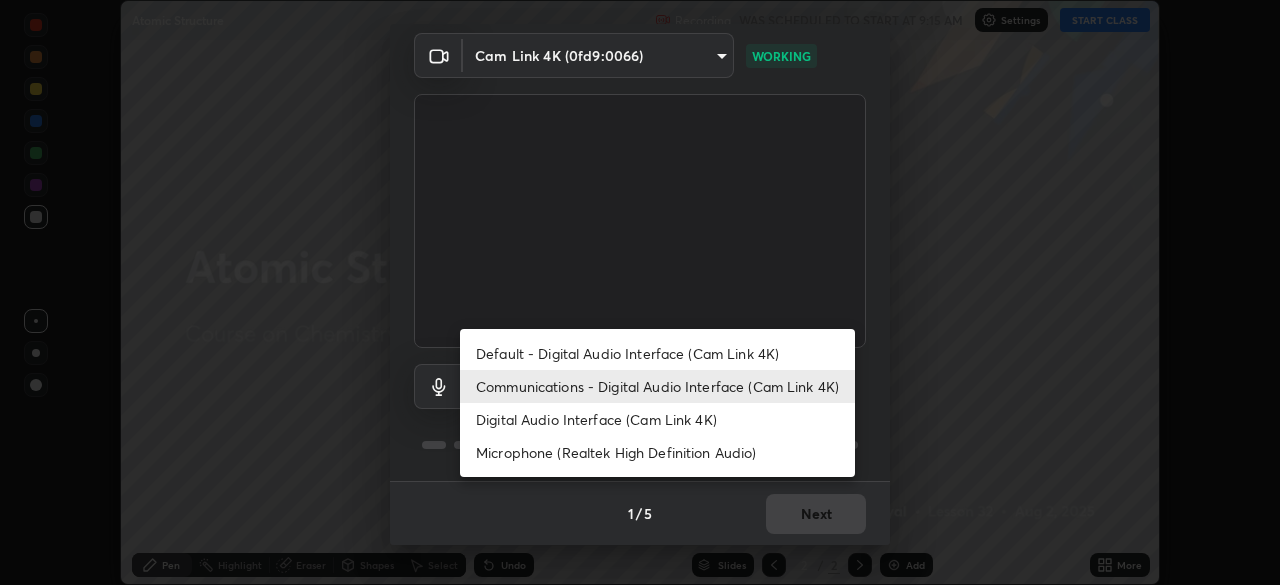 click on "Digital Audio Interface (Cam Link 4K)" at bounding box center [657, 419] 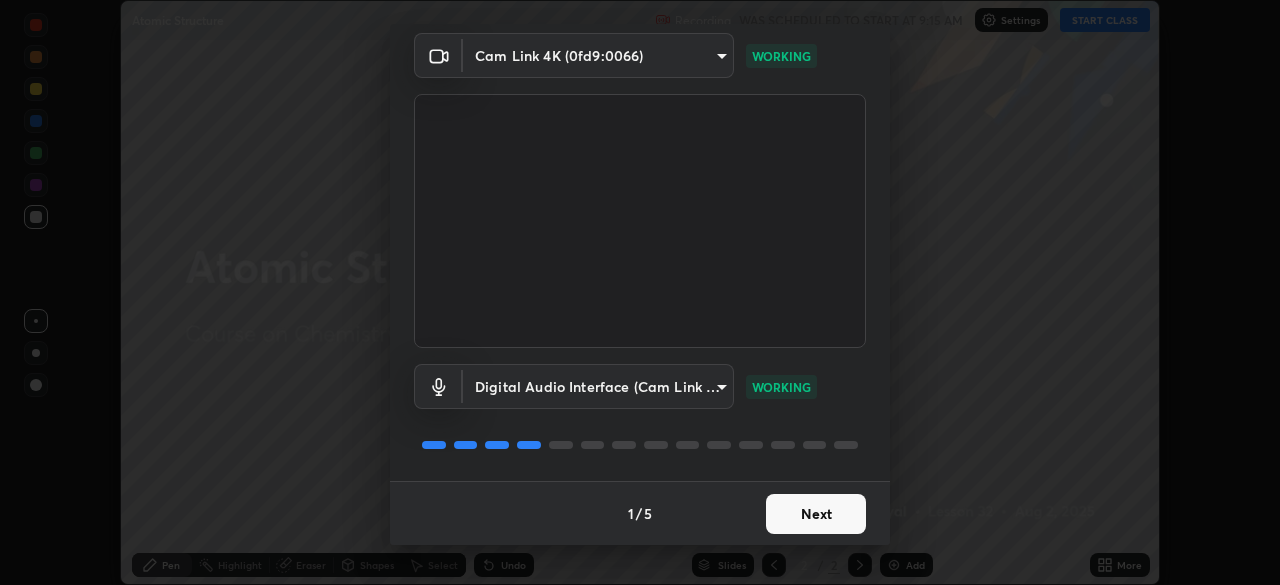 click on "Next" at bounding box center (816, 514) 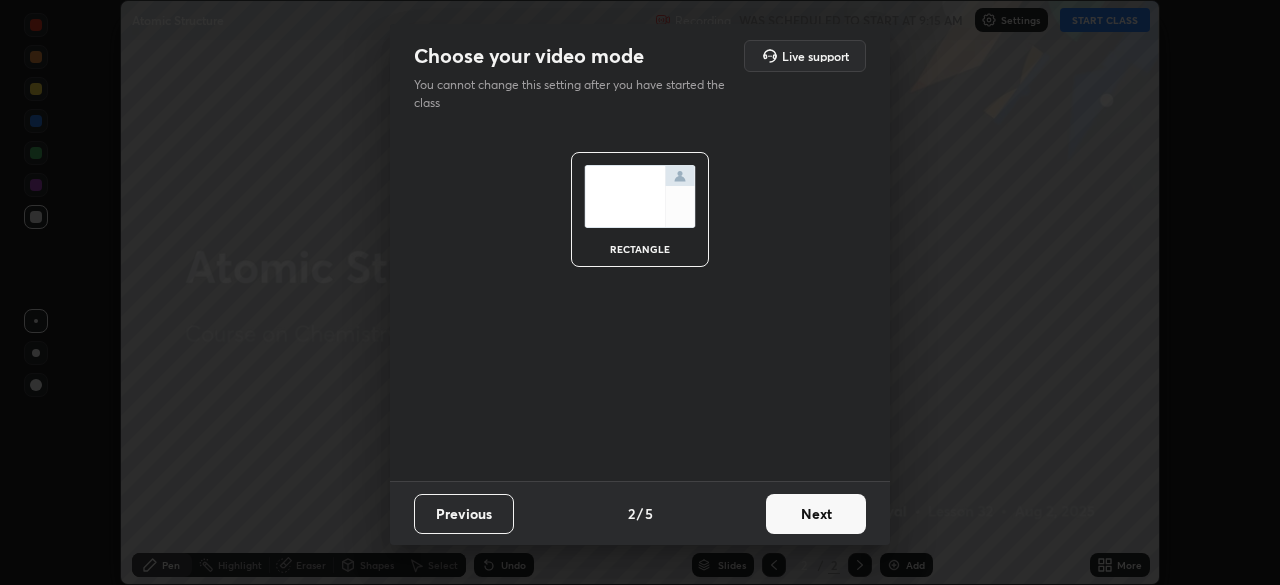 scroll, scrollTop: 0, scrollLeft: 0, axis: both 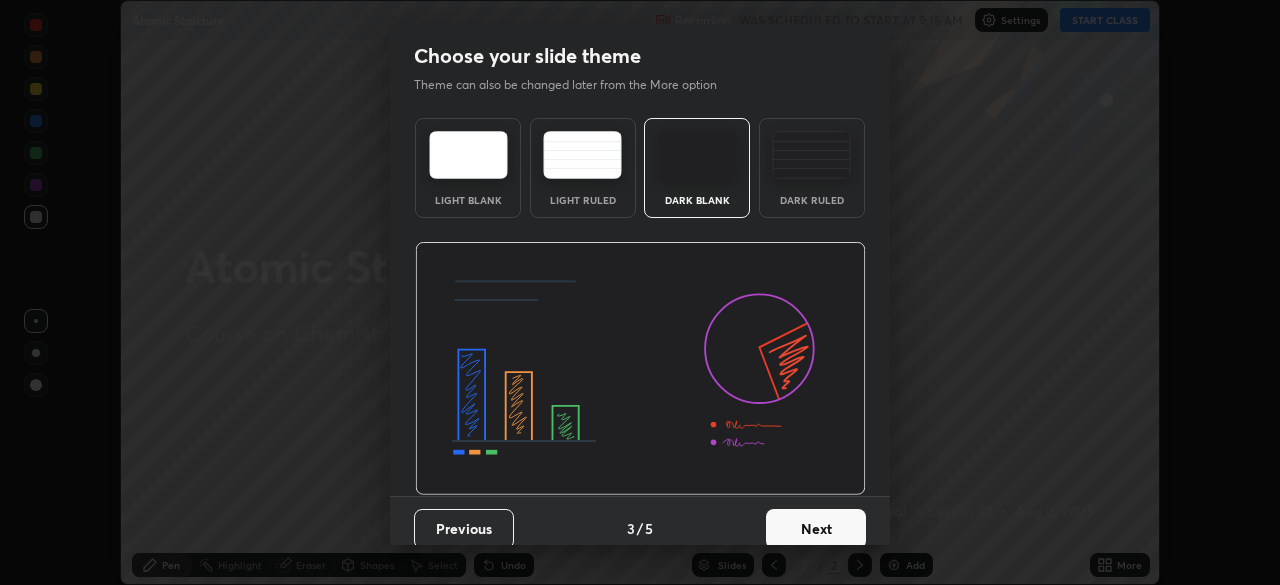 click on "Next" at bounding box center (816, 529) 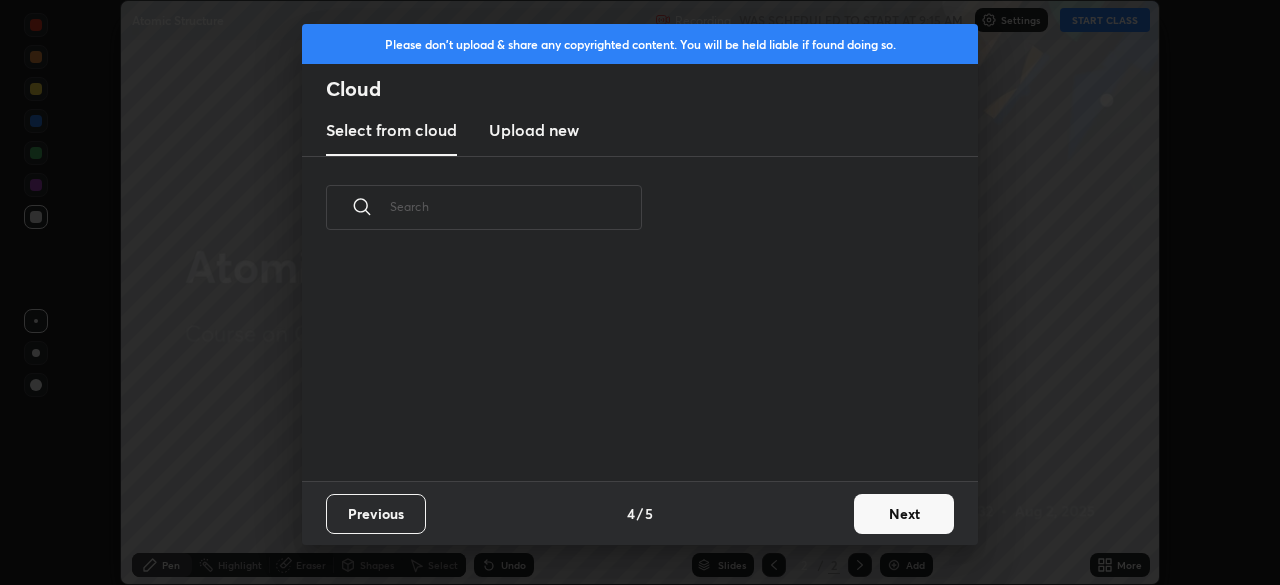 click on "Next" at bounding box center [904, 514] 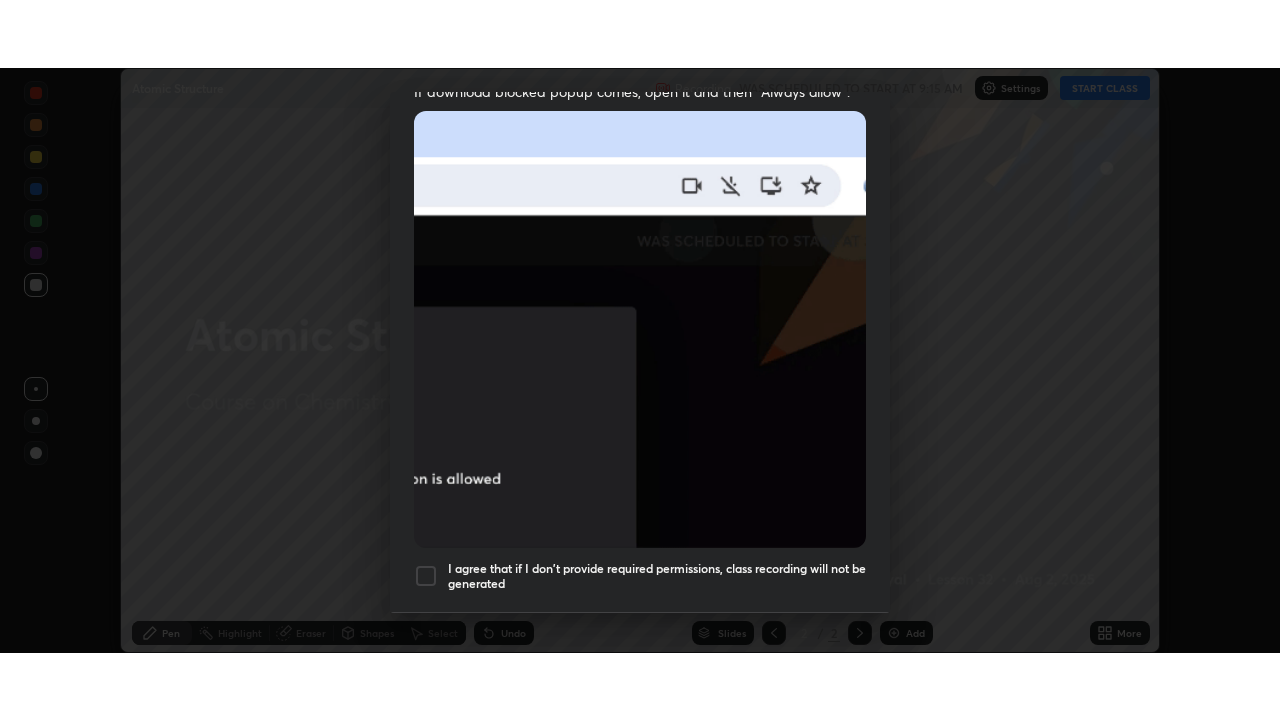 scroll, scrollTop: 479, scrollLeft: 0, axis: vertical 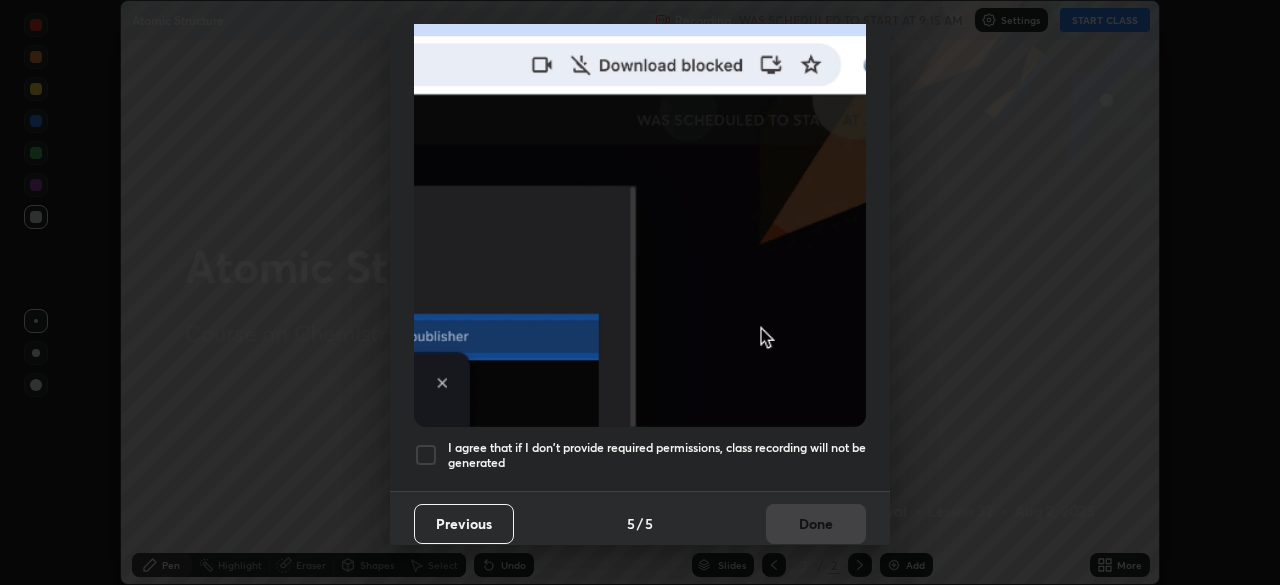 click at bounding box center [426, 455] 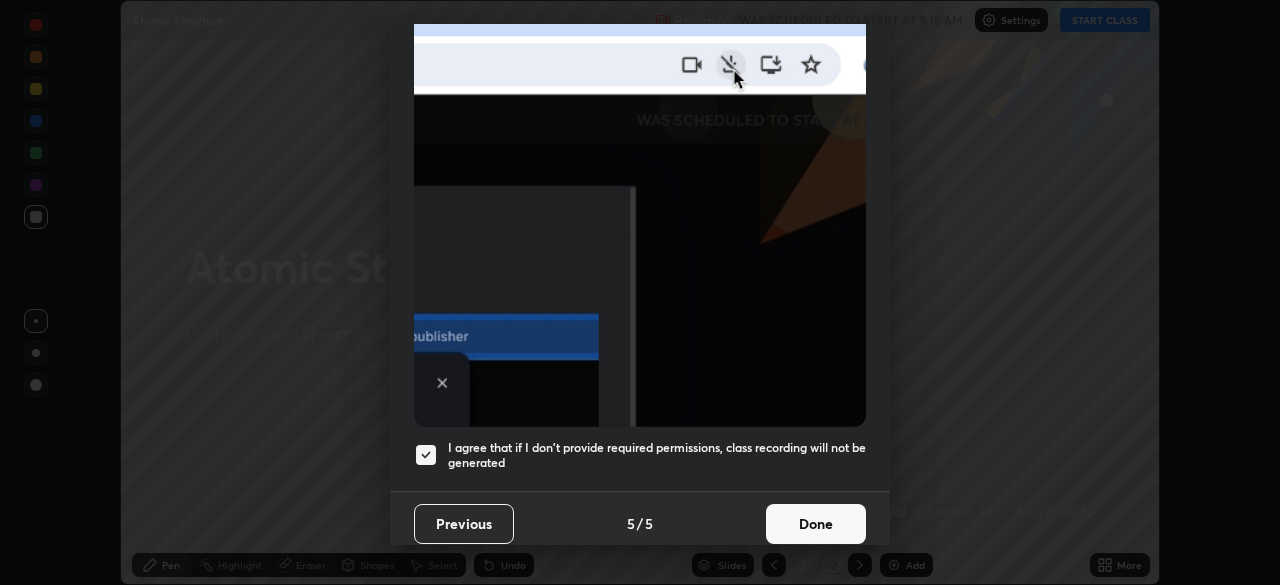 click on "Done" at bounding box center [816, 524] 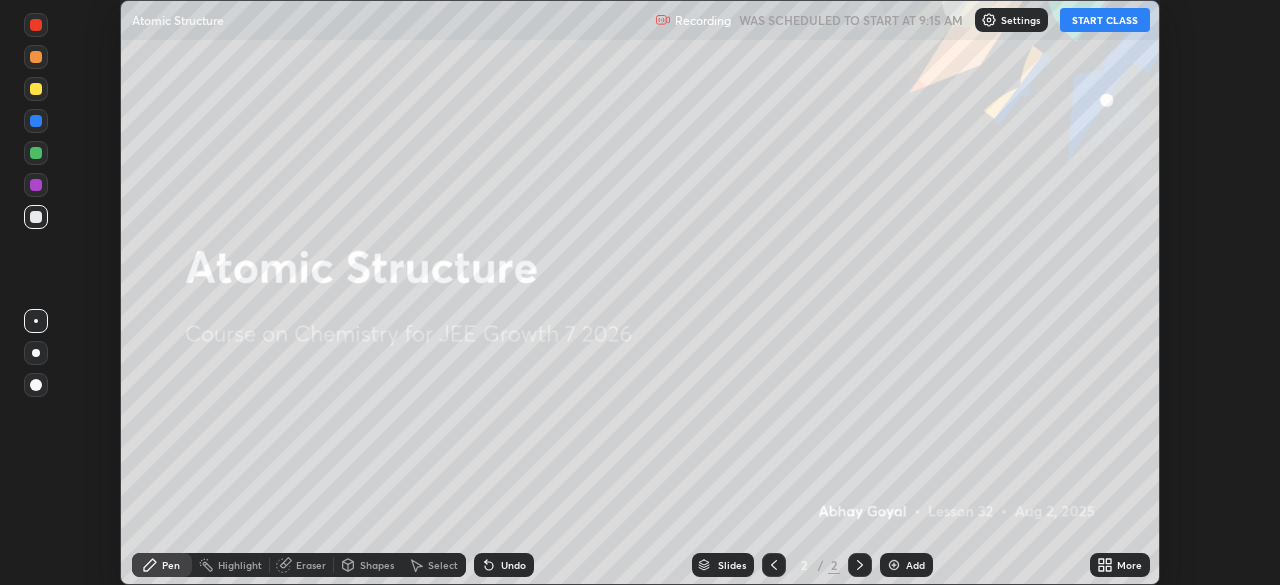click on "START CLASS" at bounding box center [1105, 20] 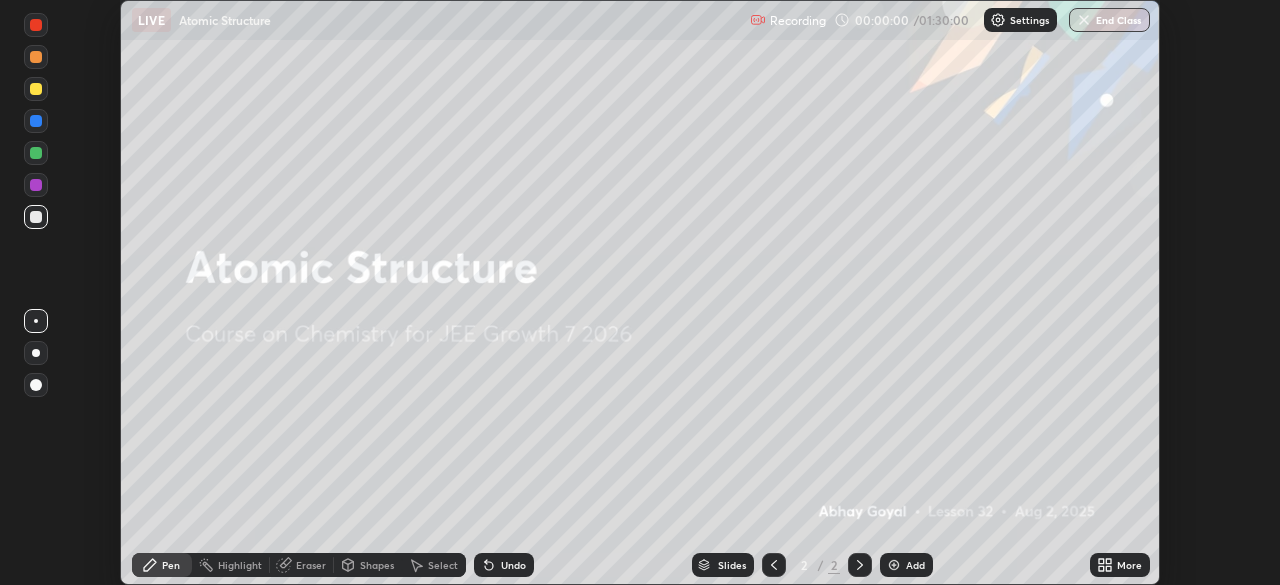 click on "More" at bounding box center [1129, 565] 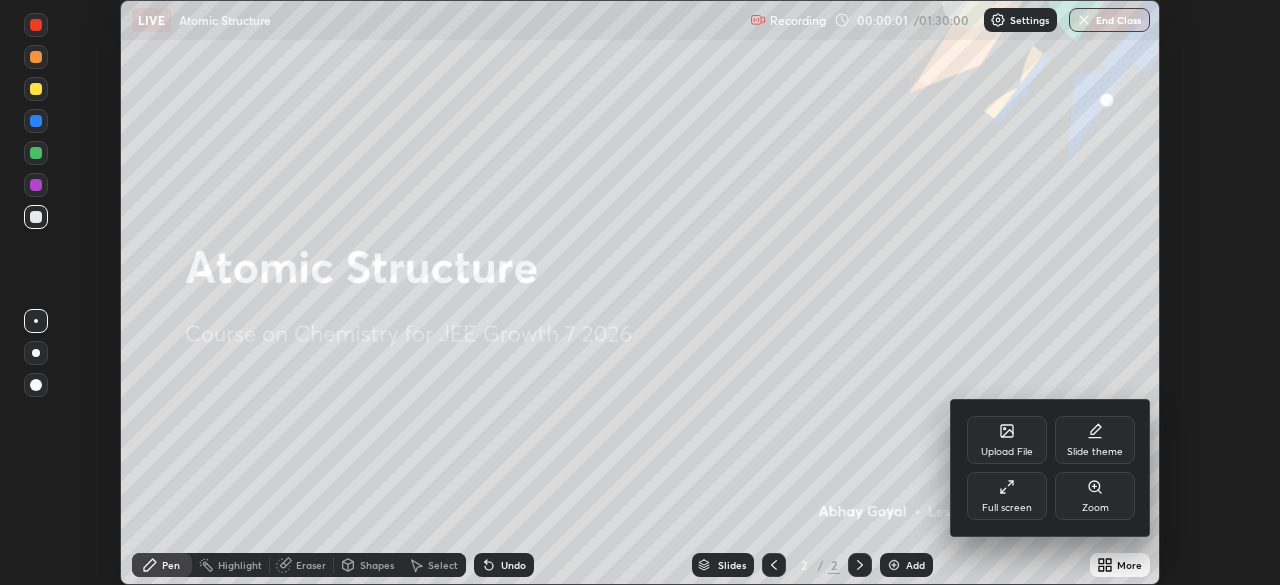 click on "Full screen" at bounding box center [1007, 496] 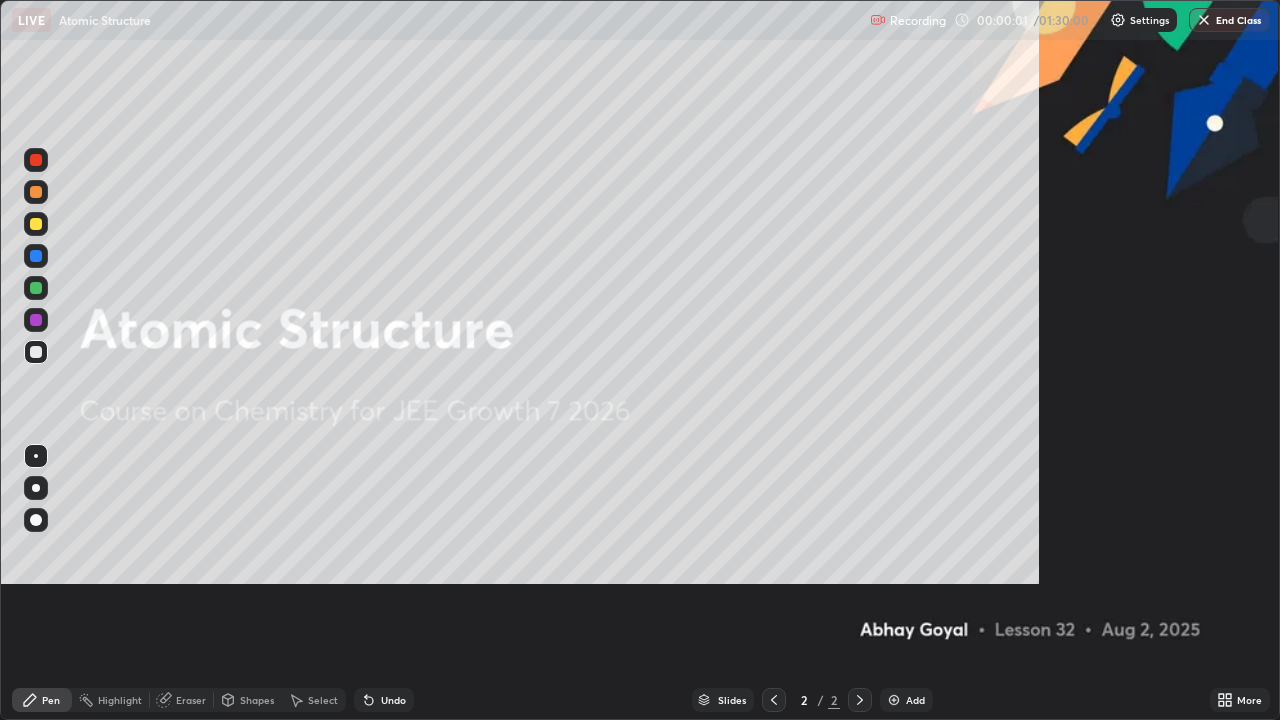 scroll, scrollTop: 99280, scrollLeft: 98720, axis: both 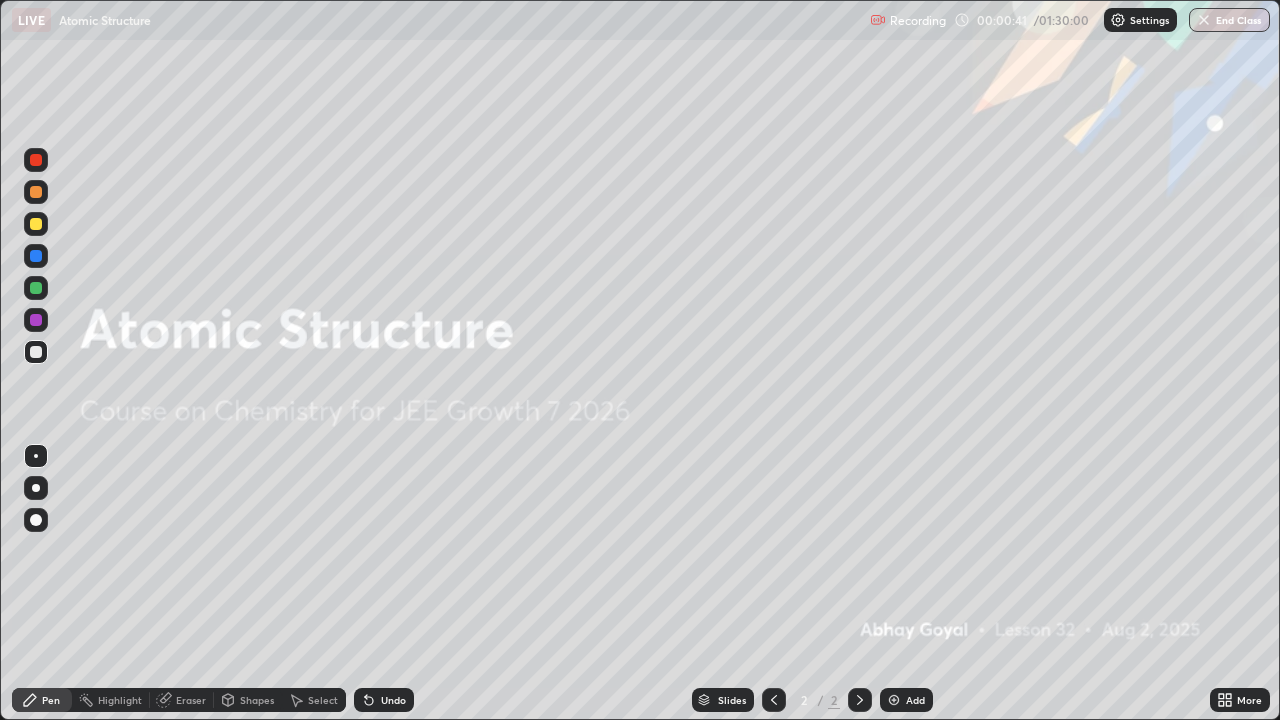 click 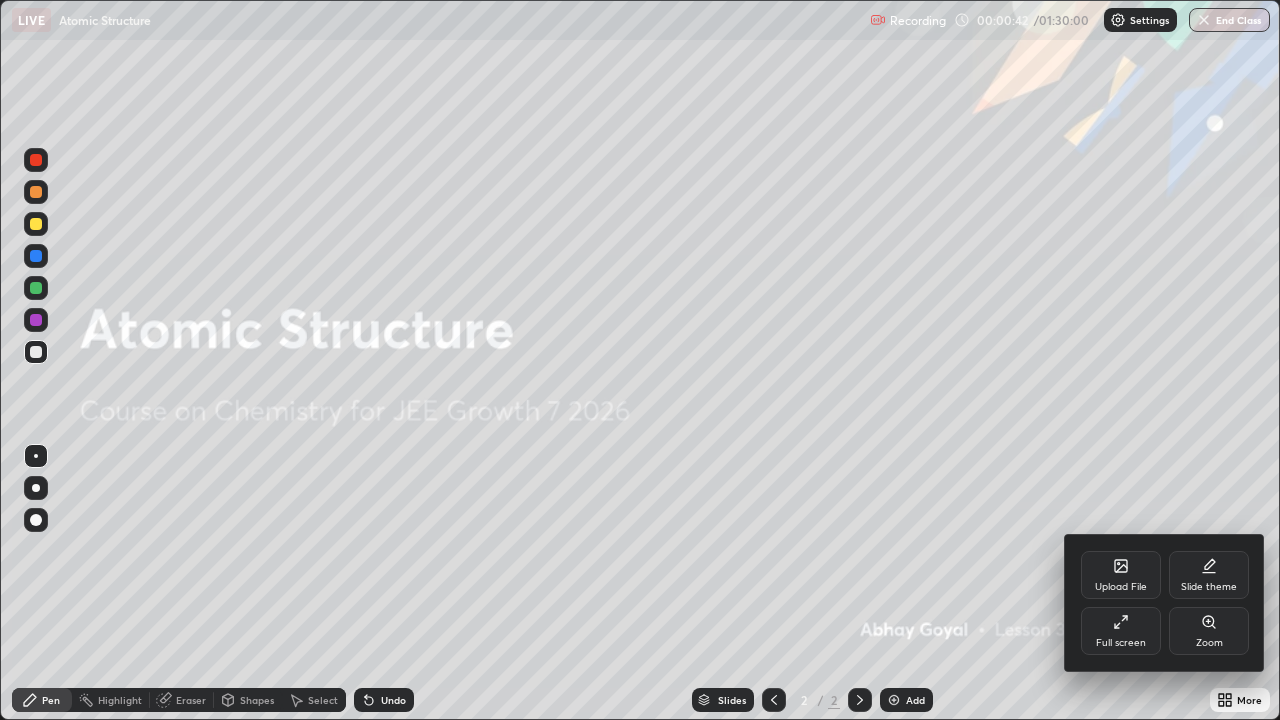 click on "Full screen" at bounding box center (1121, 631) 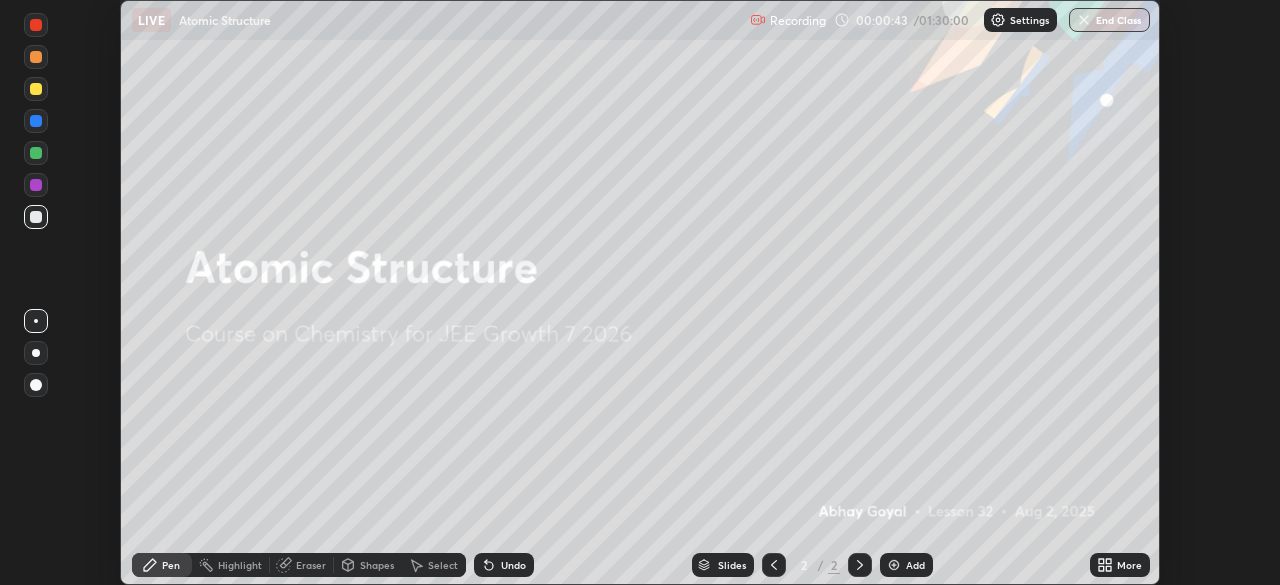 scroll, scrollTop: 585, scrollLeft: 1280, axis: both 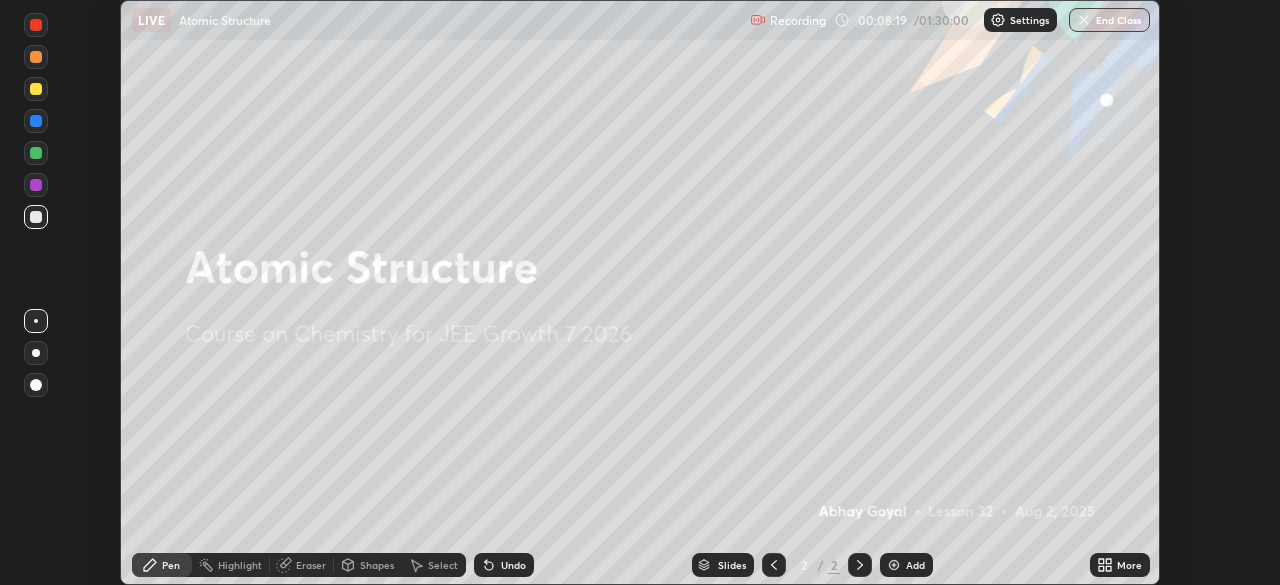 click 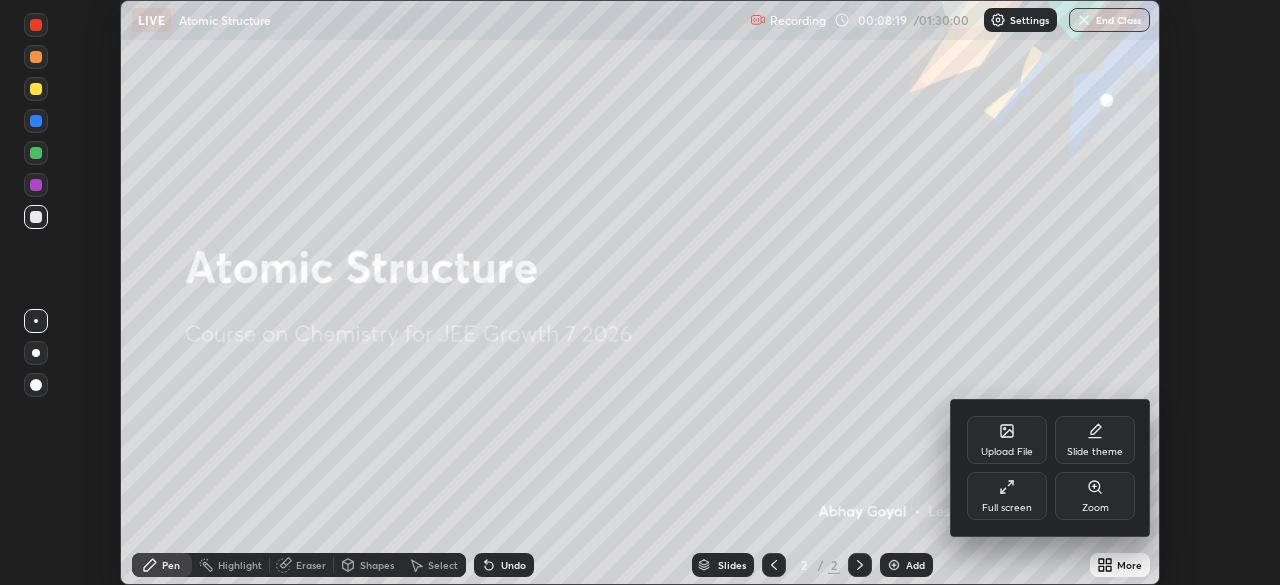 click on "Full screen" at bounding box center (1007, 508) 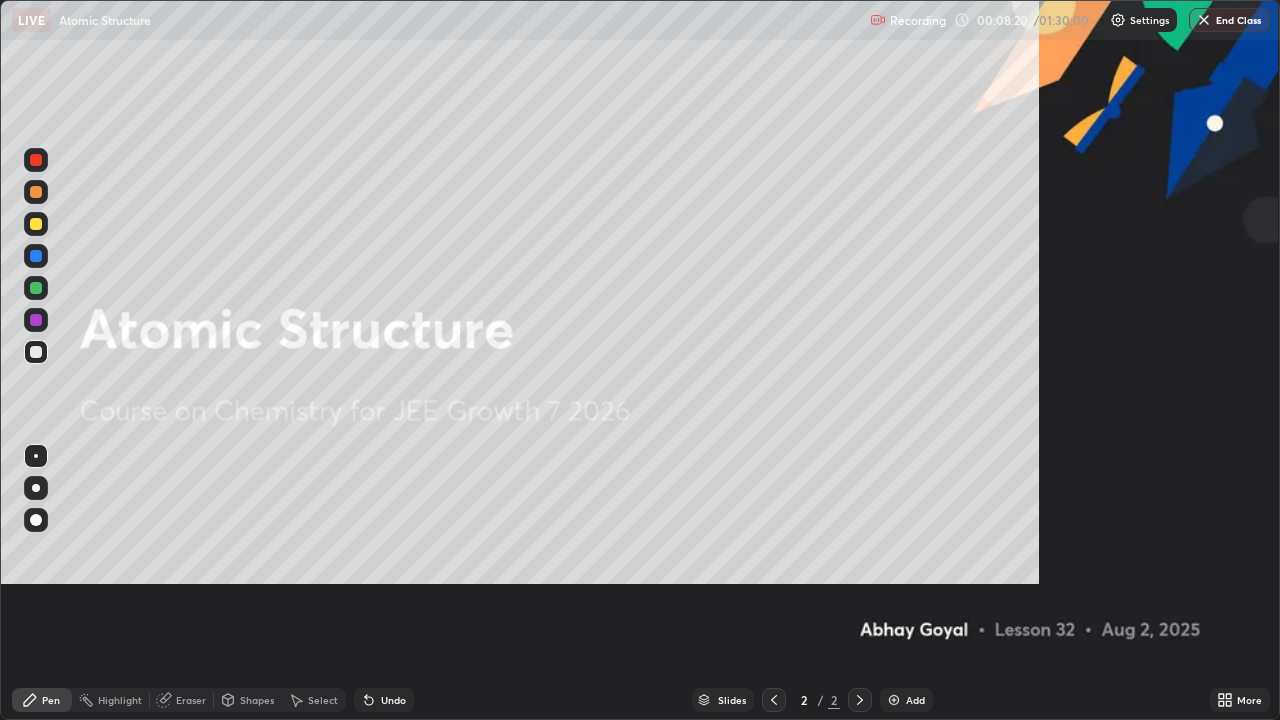 scroll, scrollTop: 99280, scrollLeft: 98720, axis: both 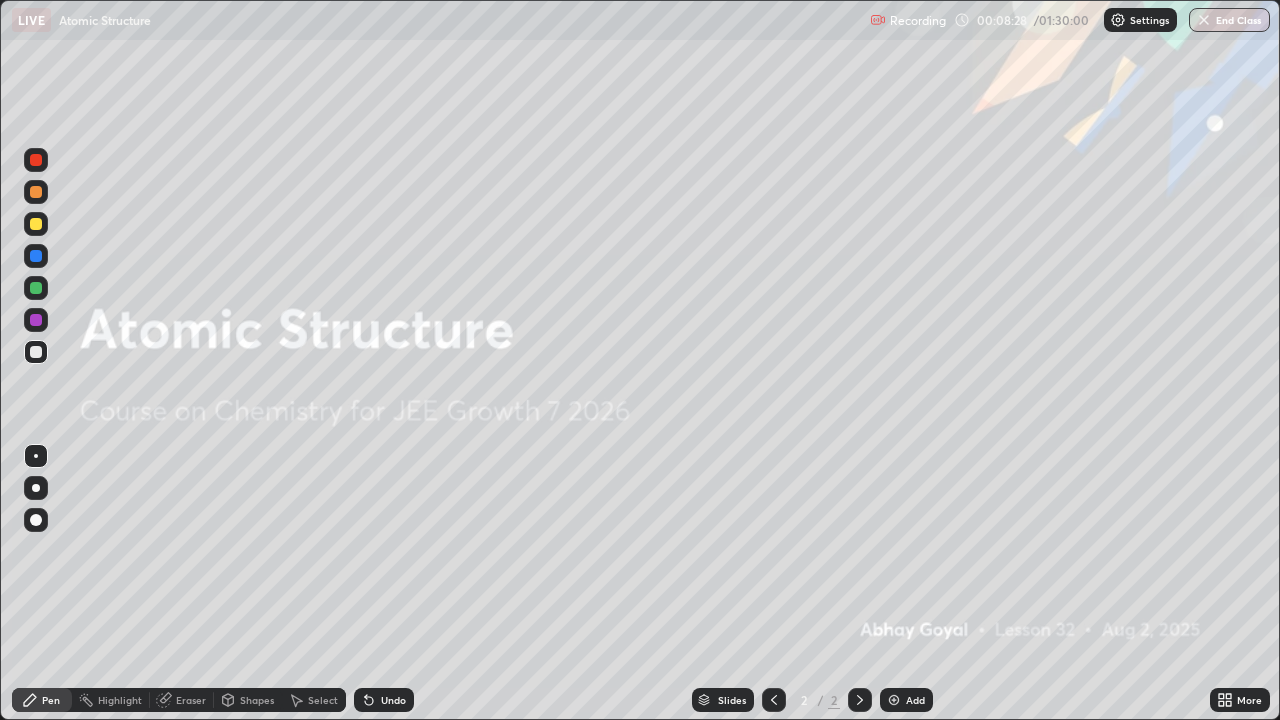 click on "Add" at bounding box center [915, 700] 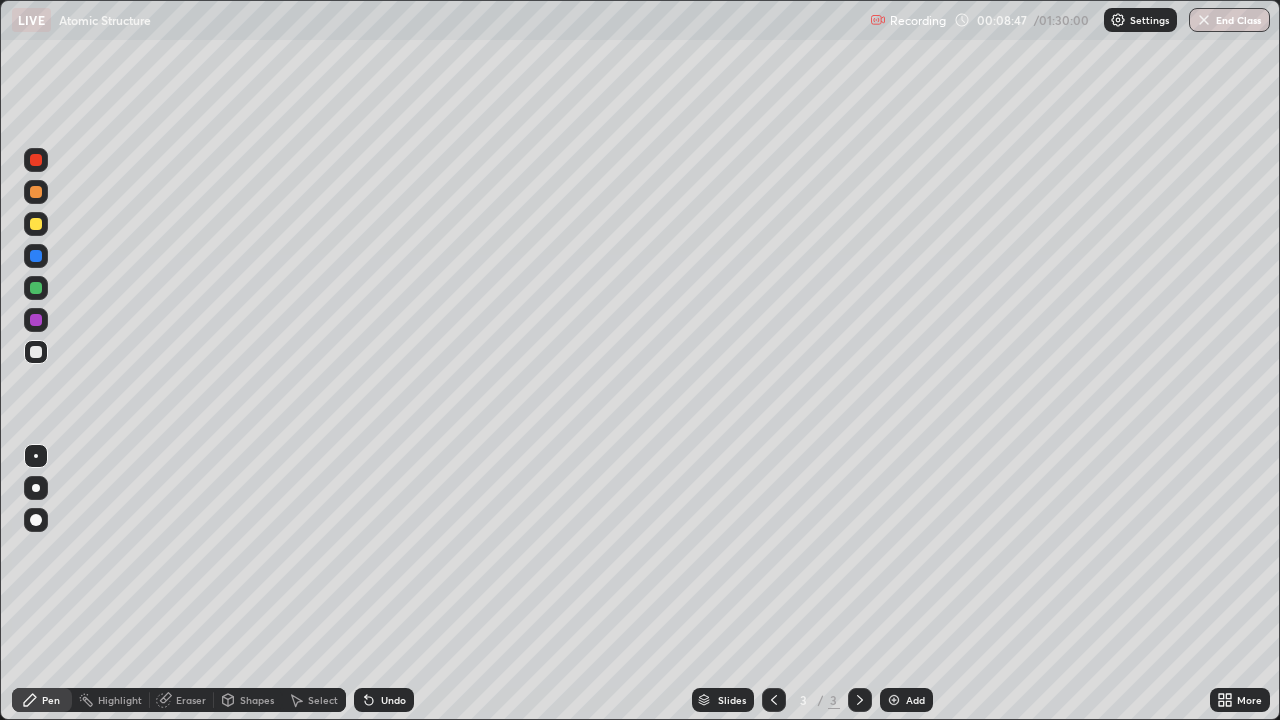 click on "More" at bounding box center (1249, 700) 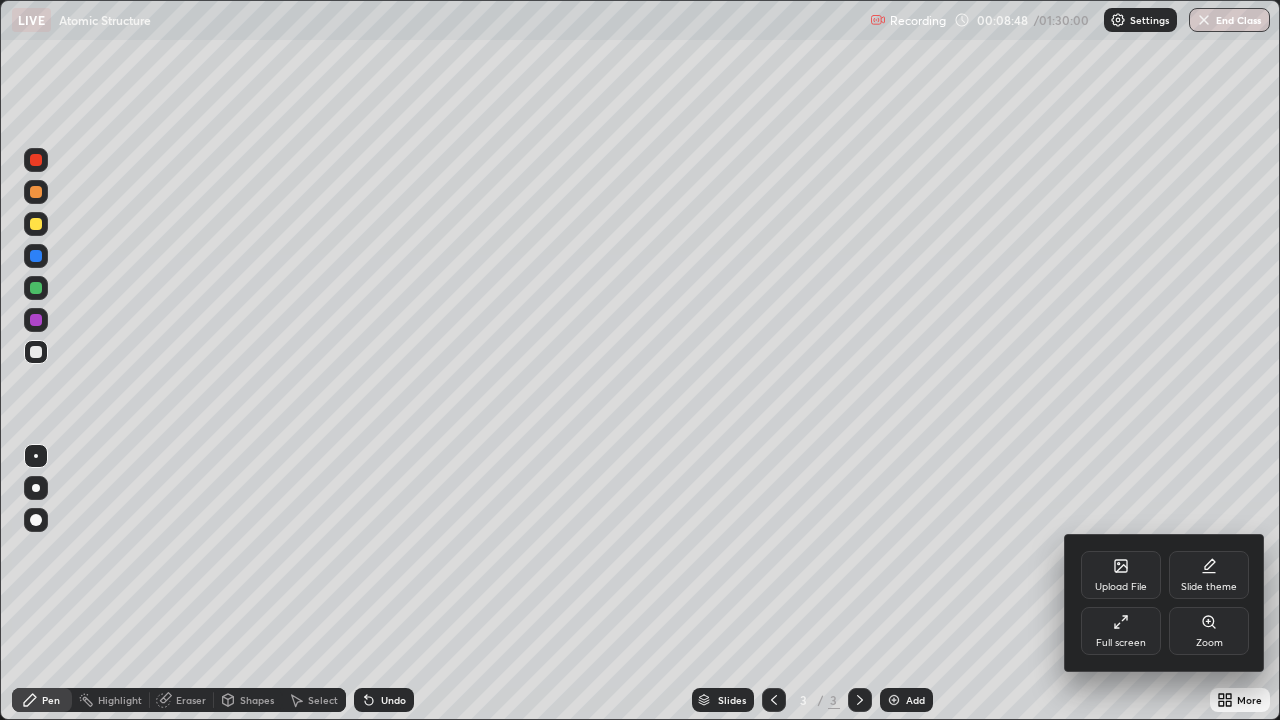 click on "Full screen" at bounding box center (1121, 631) 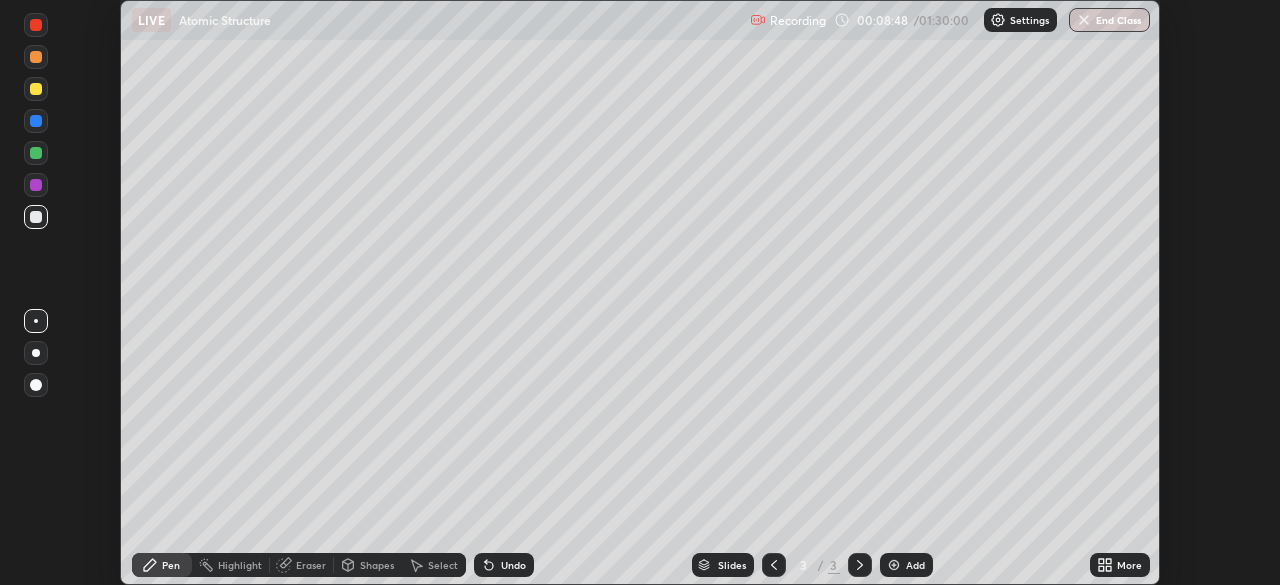 scroll, scrollTop: 585, scrollLeft: 1280, axis: both 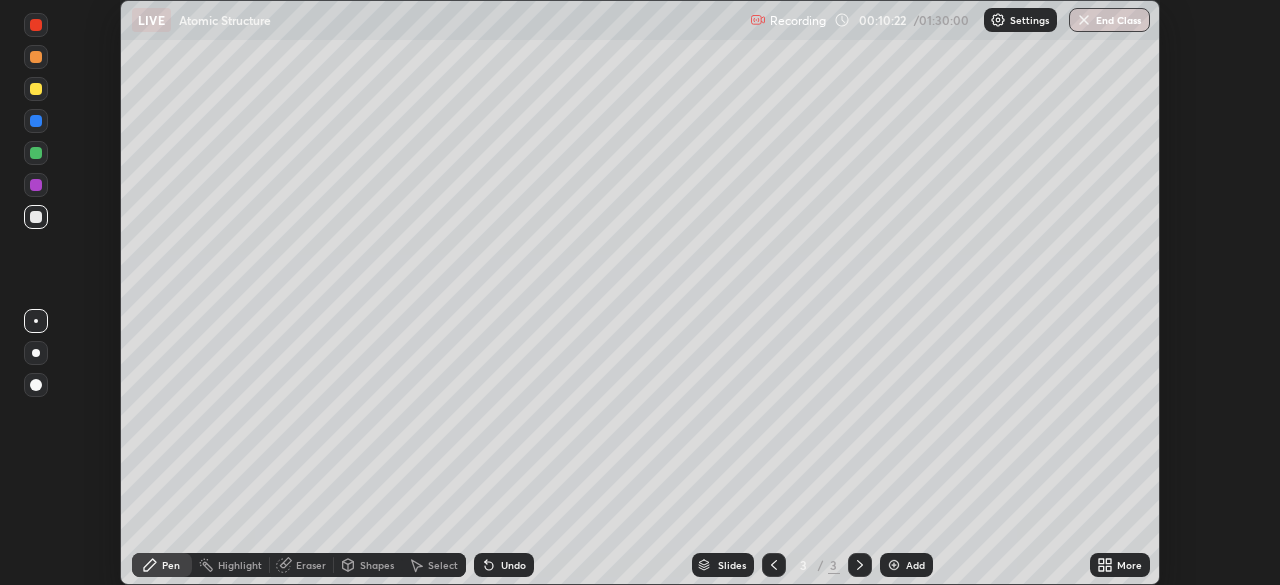 click on "More" at bounding box center [1120, 565] 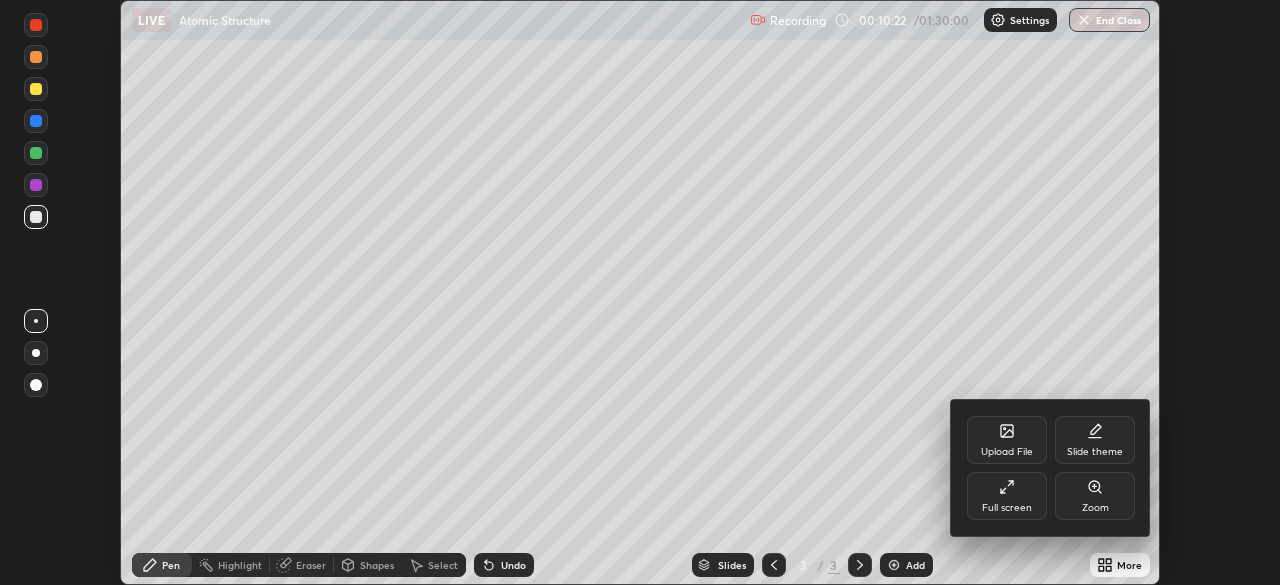 click on "Full screen" at bounding box center (1007, 496) 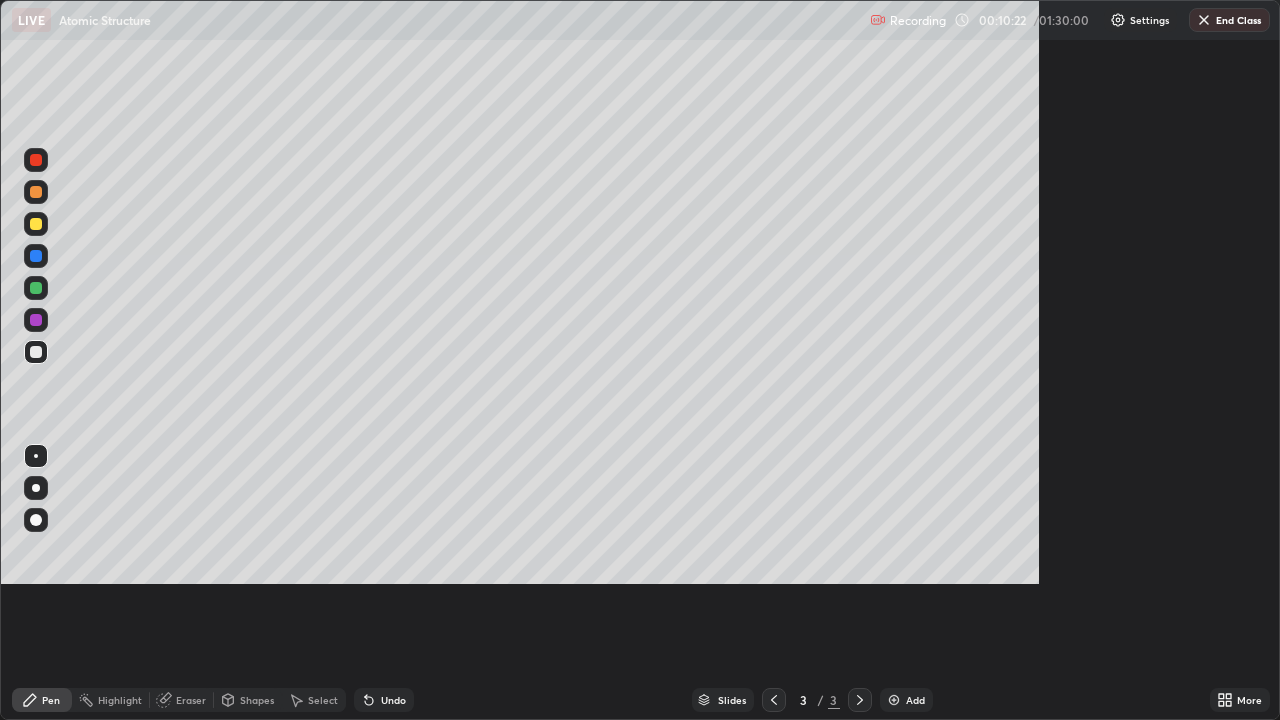 scroll, scrollTop: 99280, scrollLeft: 98720, axis: both 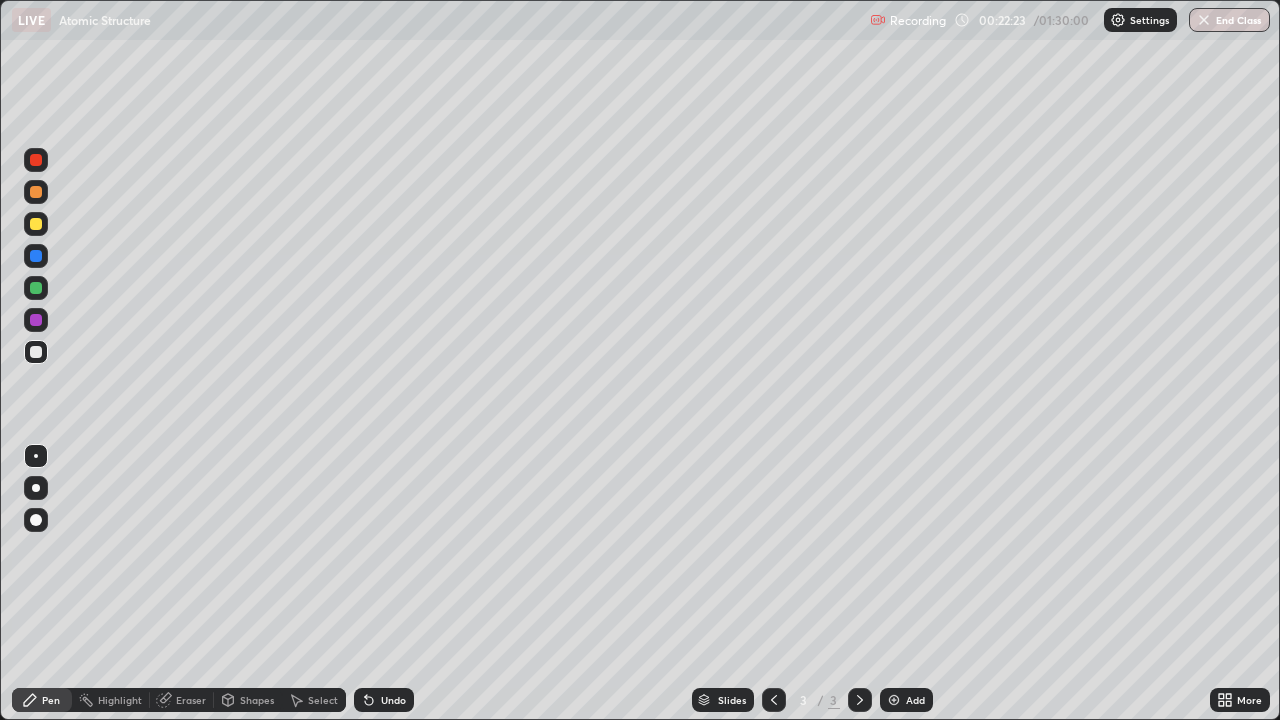 click on "Slides 3 / 3 Add" at bounding box center [812, 700] 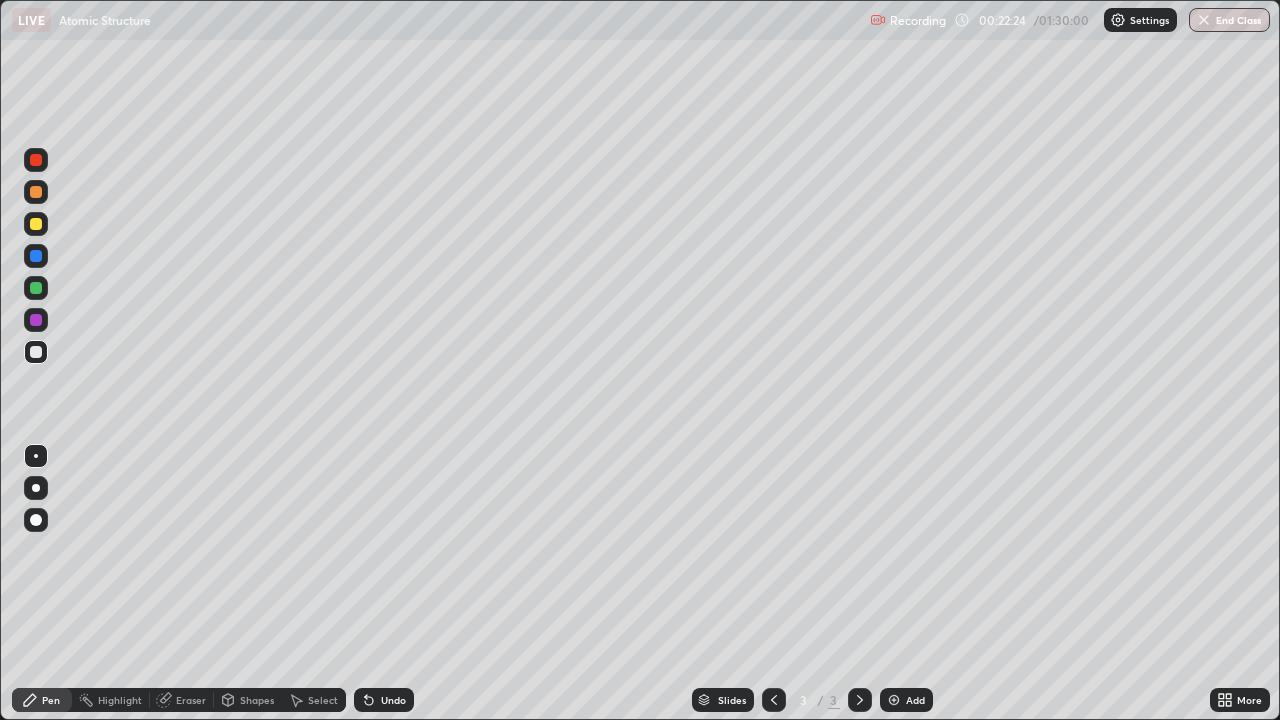 click at bounding box center (894, 700) 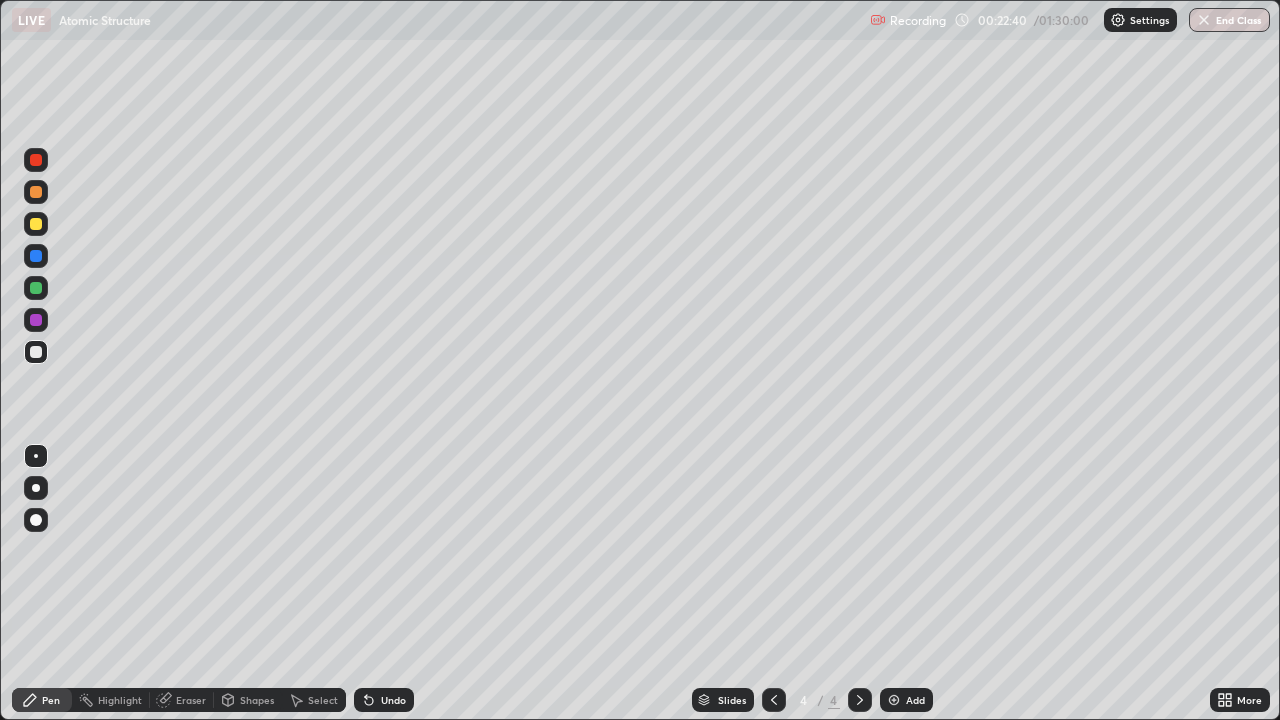 click at bounding box center (36, 192) 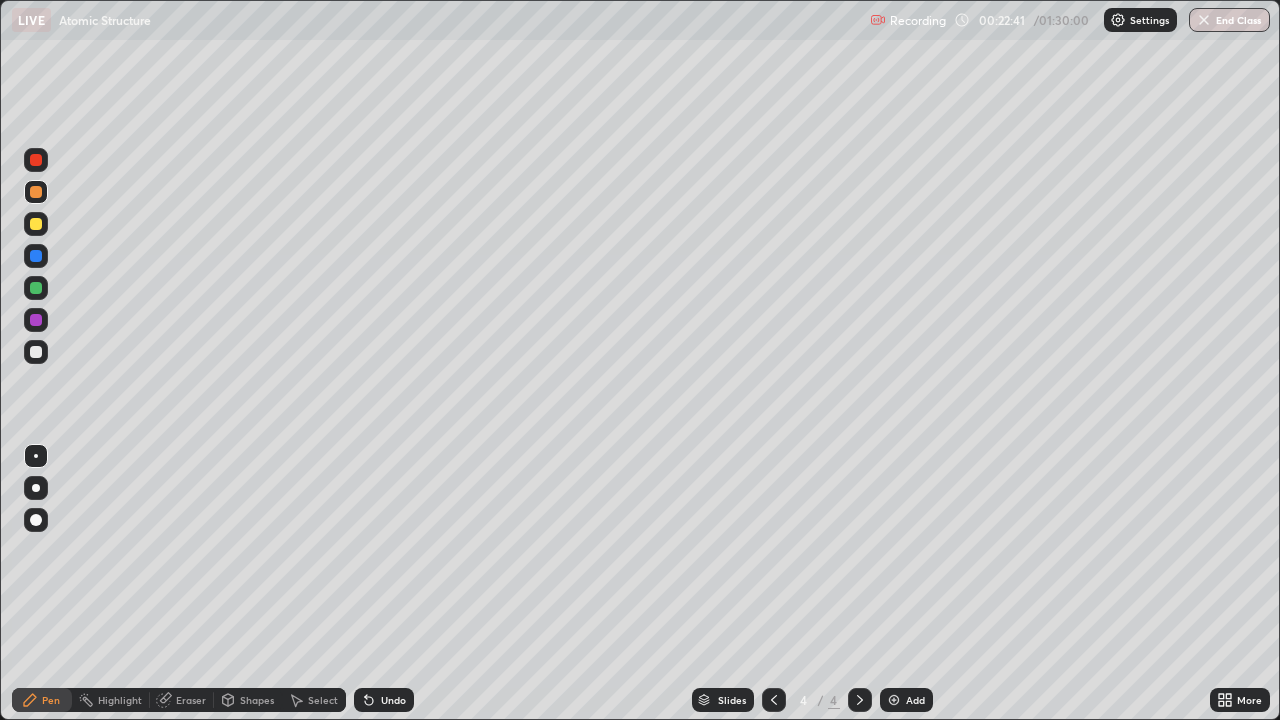 click at bounding box center (36, 224) 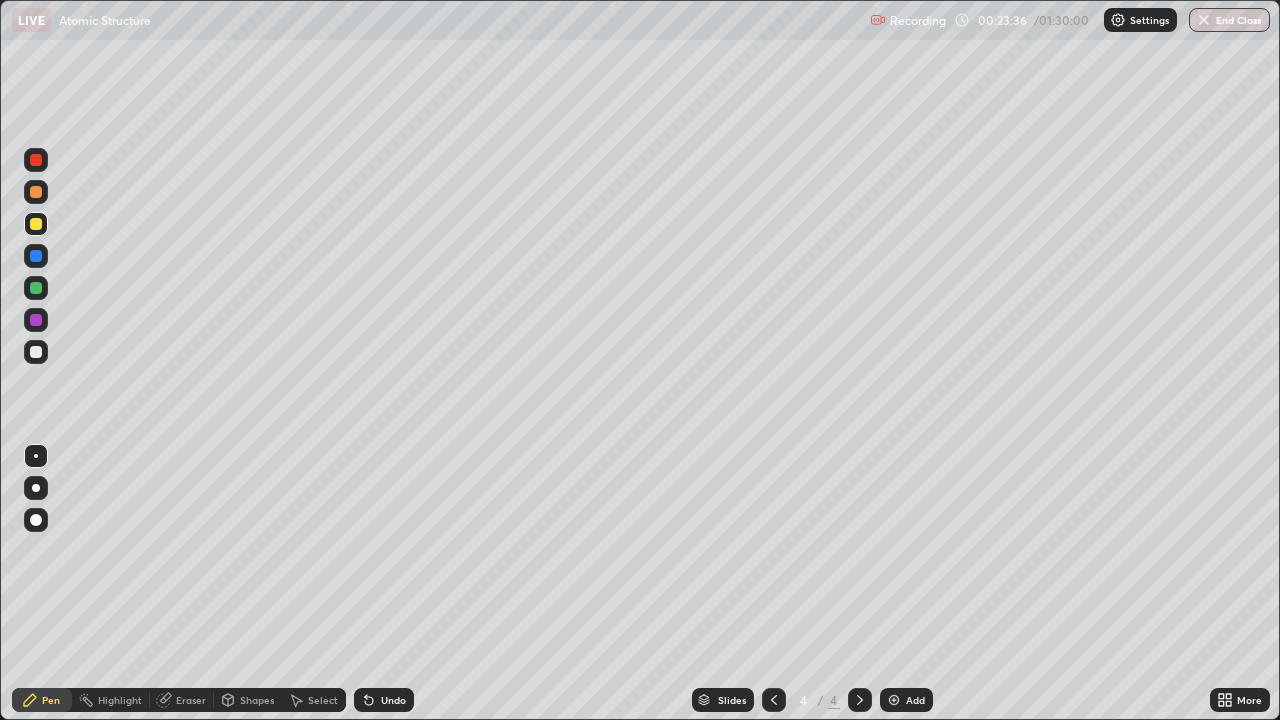 click at bounding box center (36, 352) 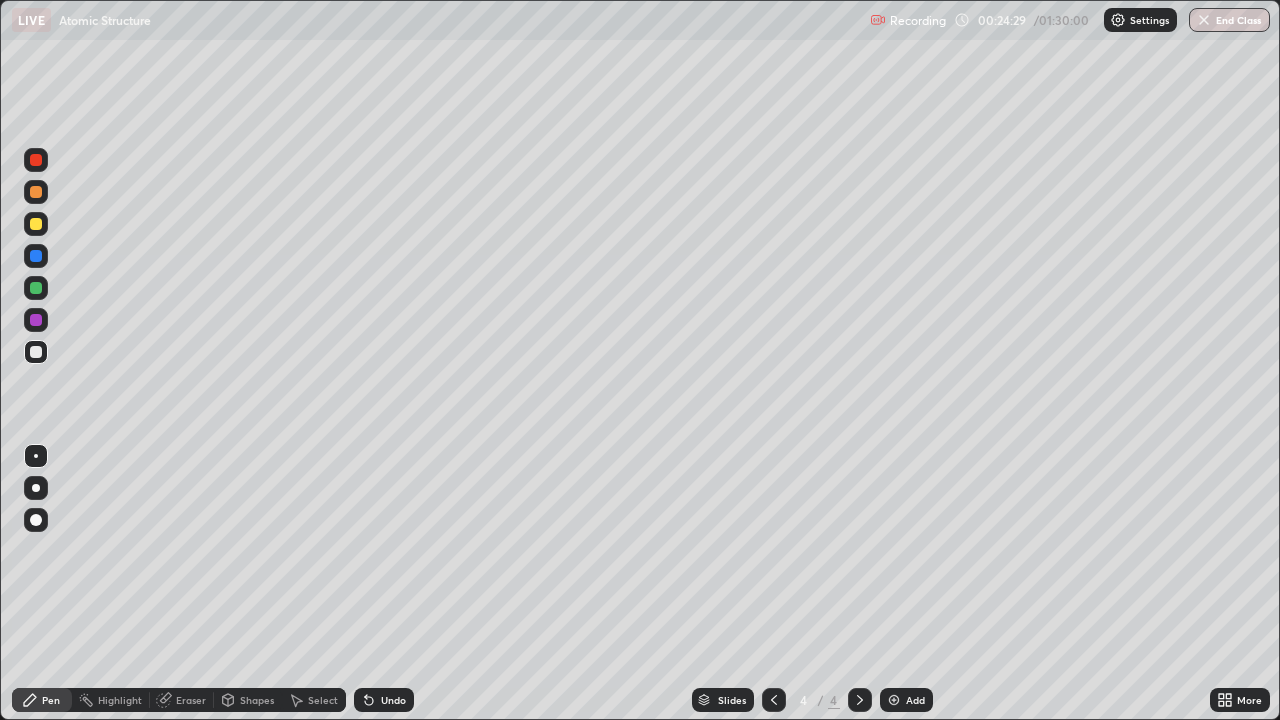 click at bounding box center [36, 224] 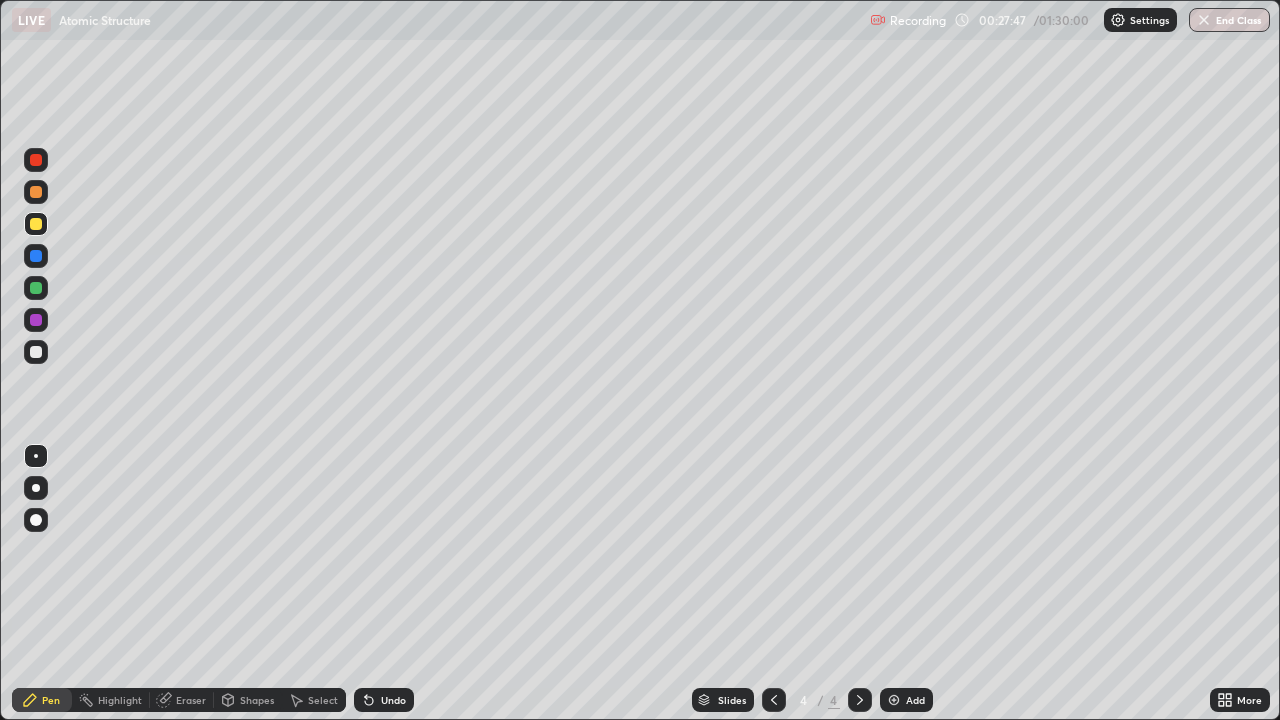 click on "Add" at bounding box center [906, 700] 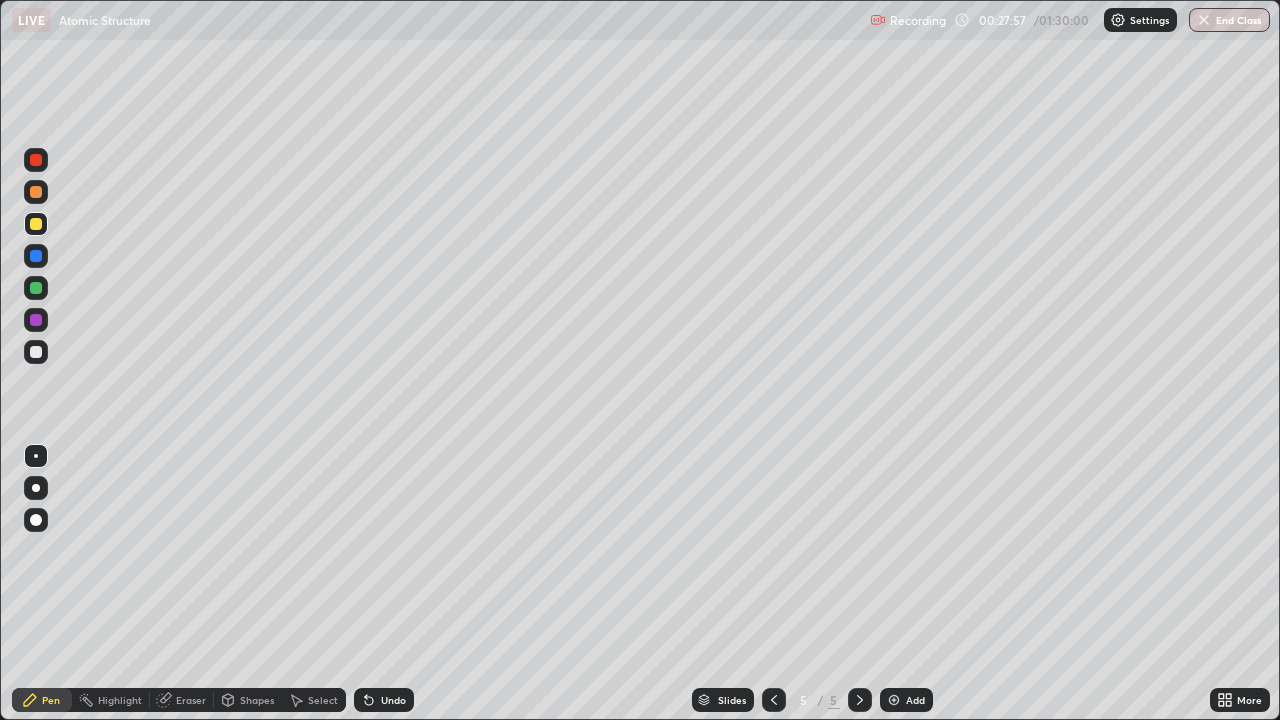 click at bounding box center [36, 352] 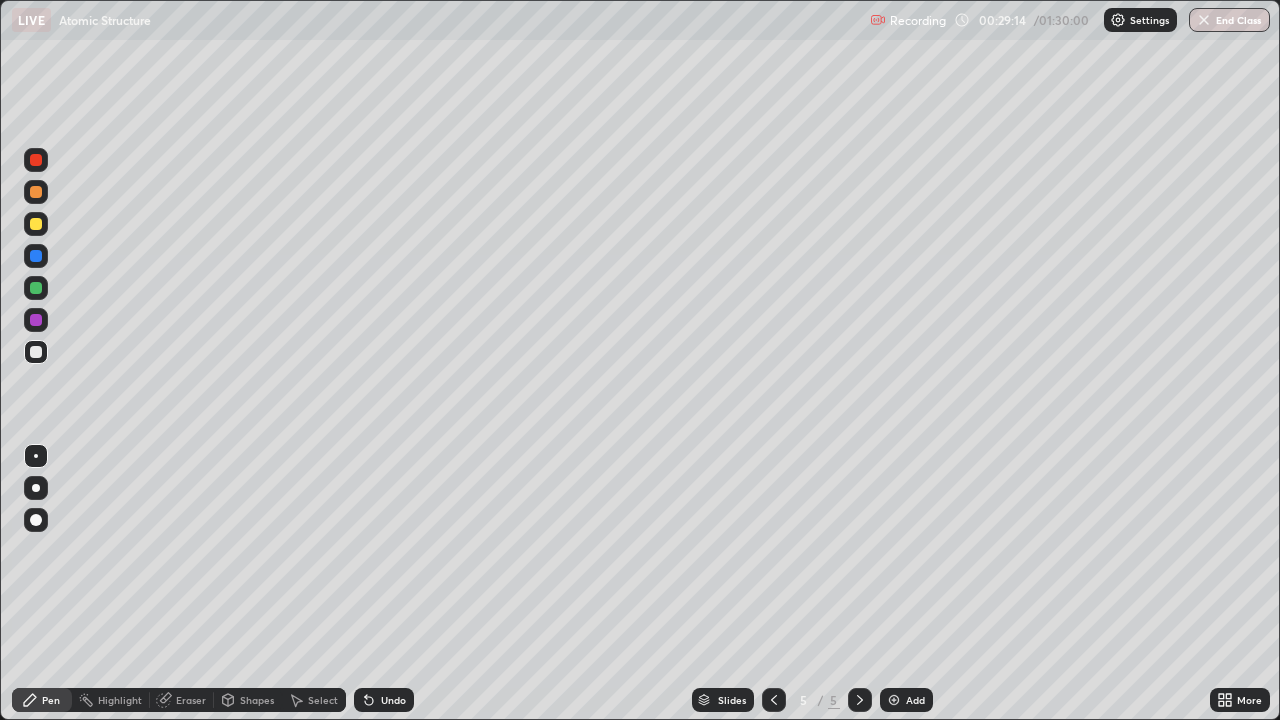 click at bounding box center (36, 224) 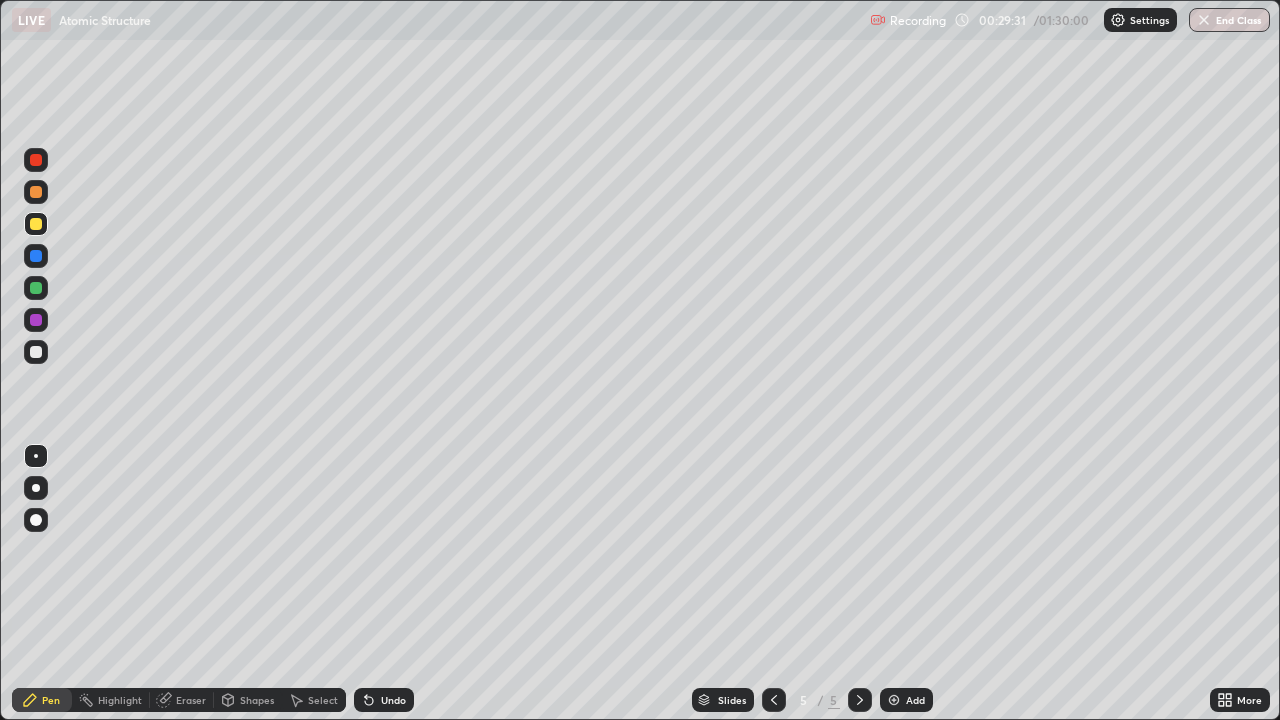 click at bounding box center [36, 352] 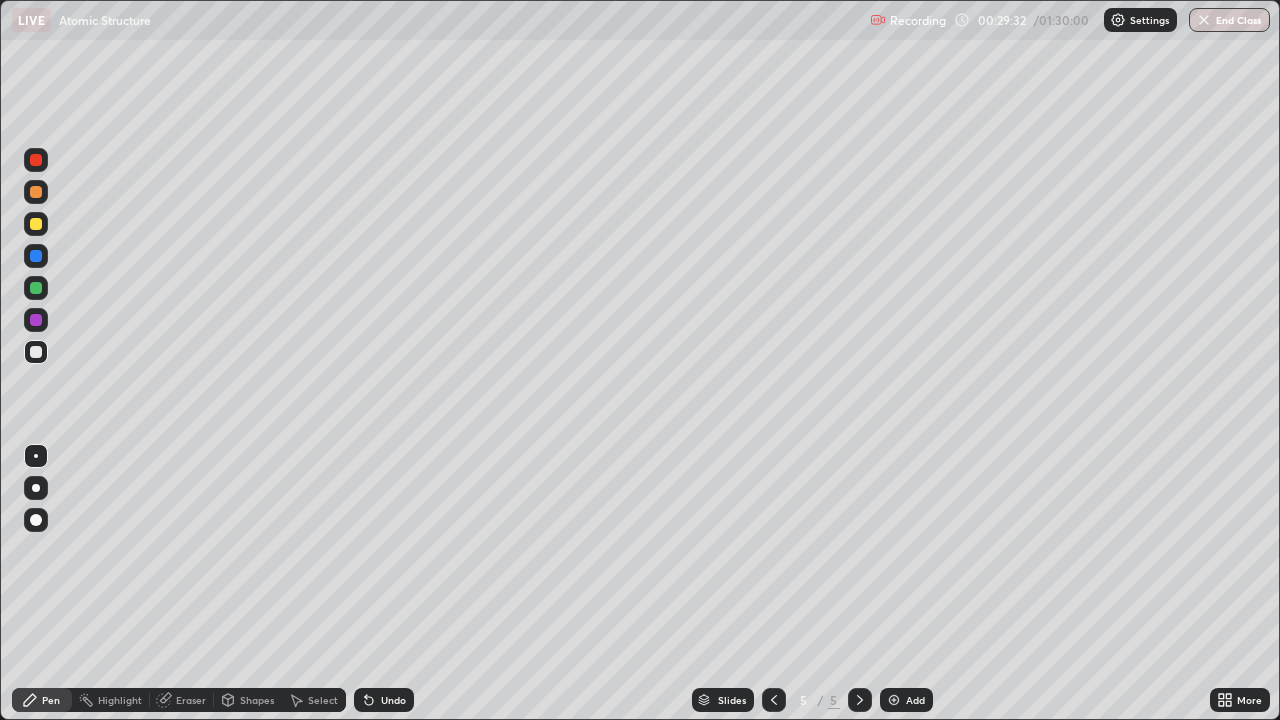 click at bounding box center [36, 352] 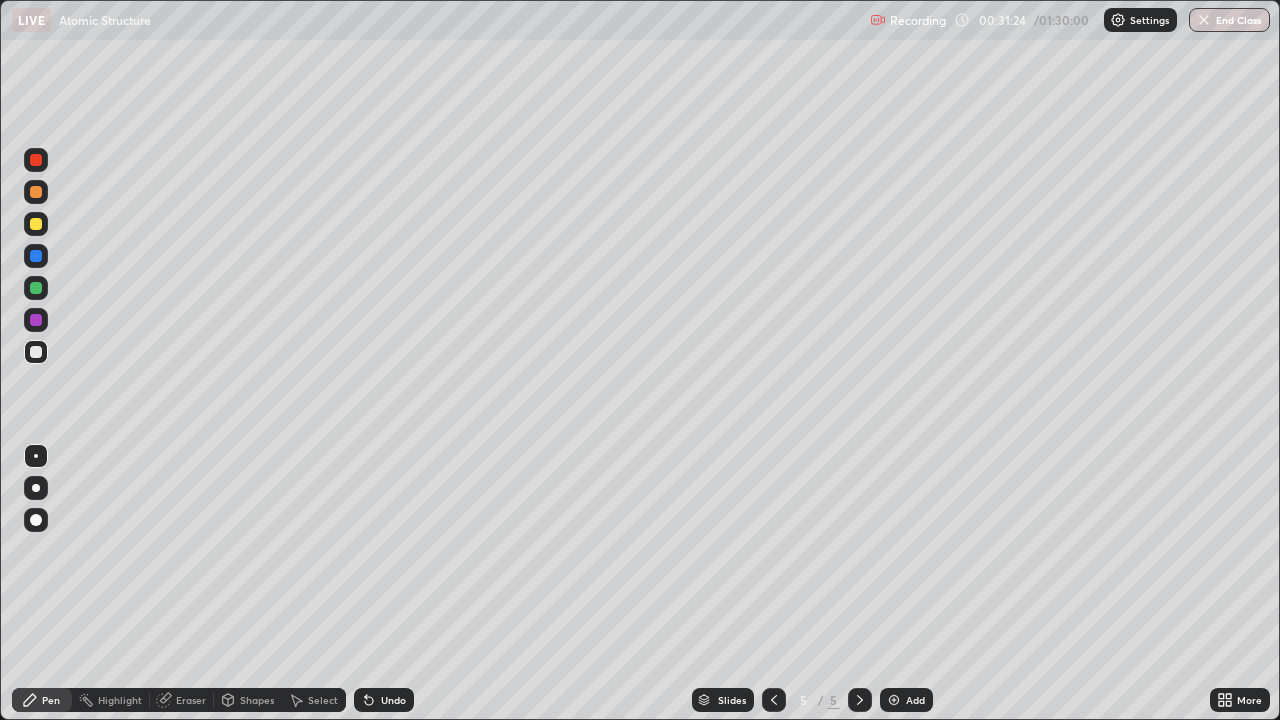 click 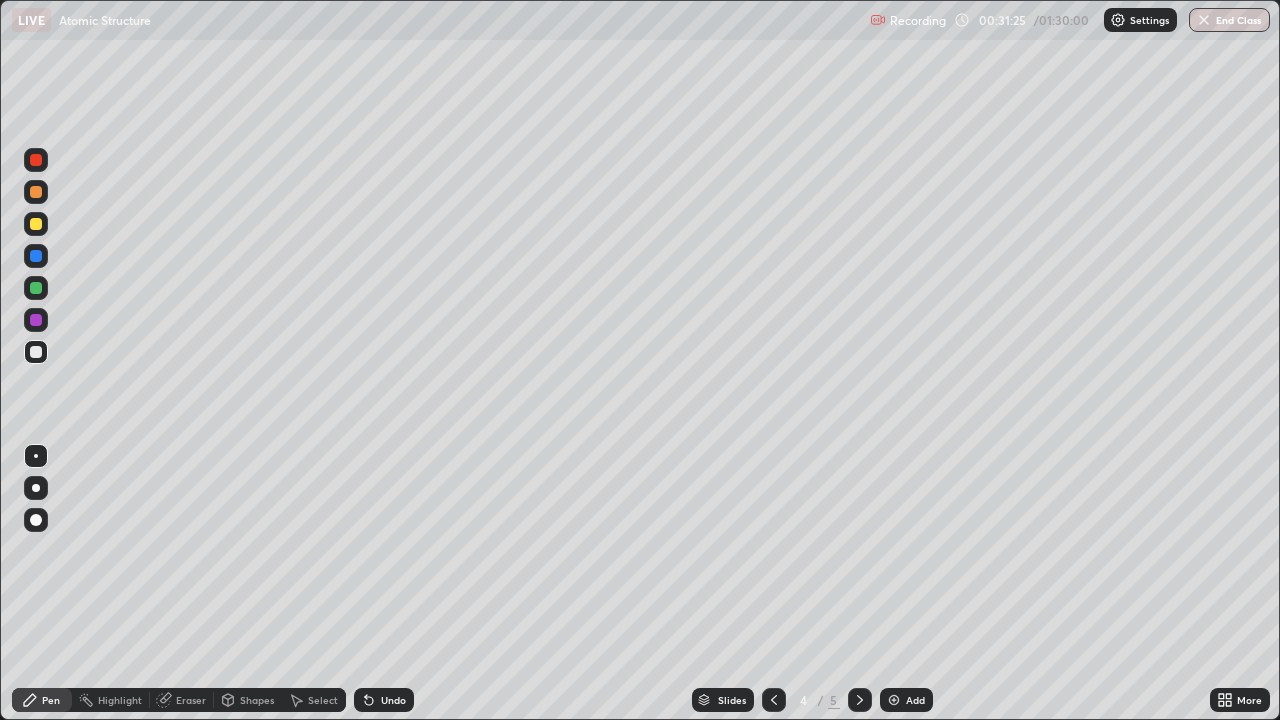 click 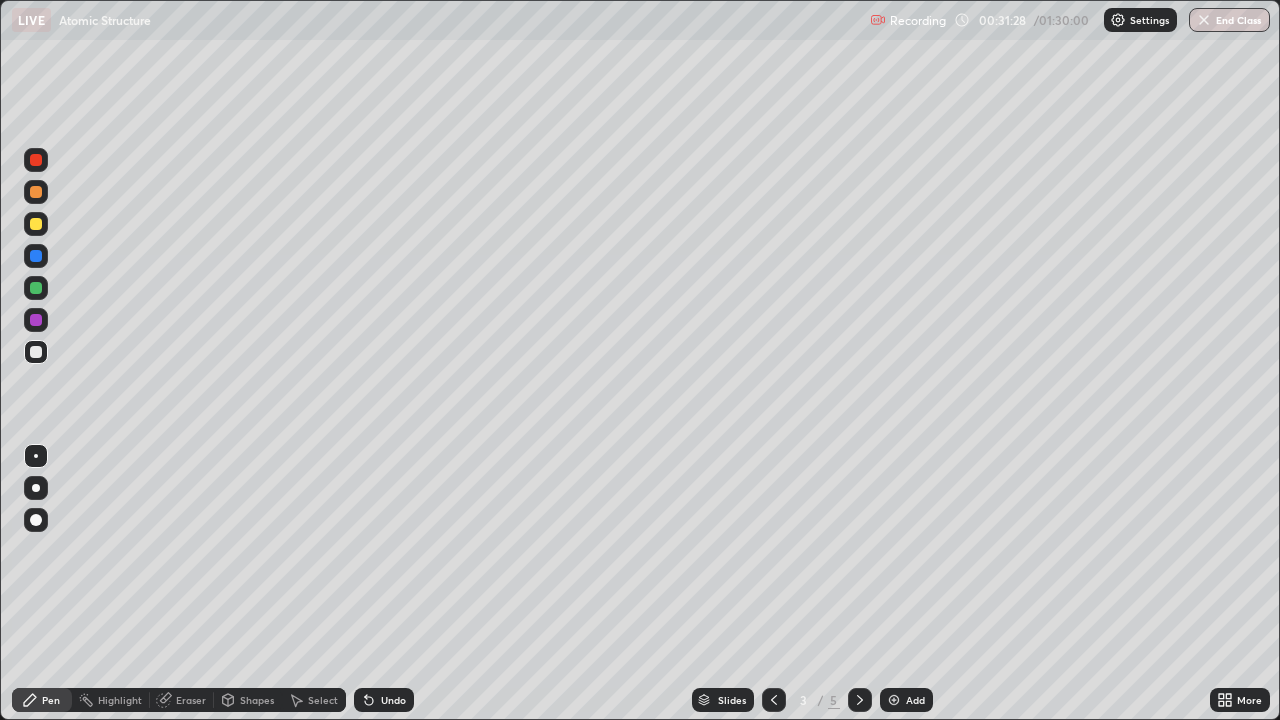 click 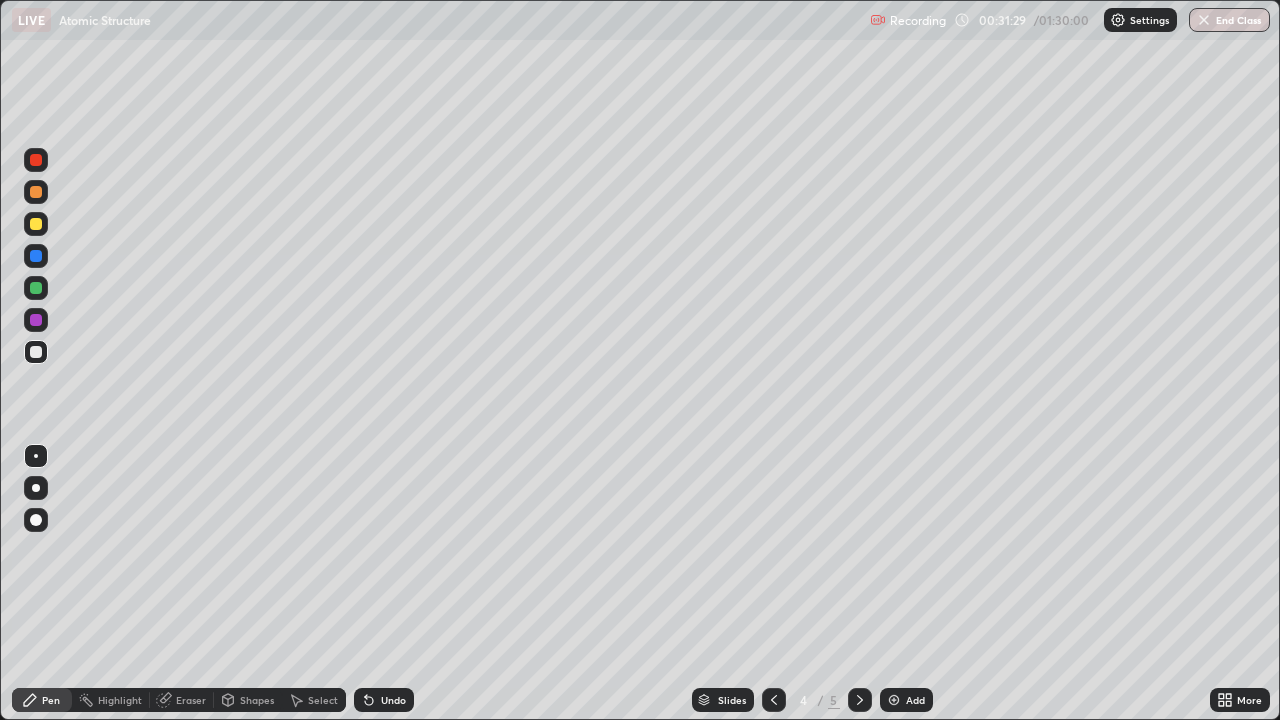 click 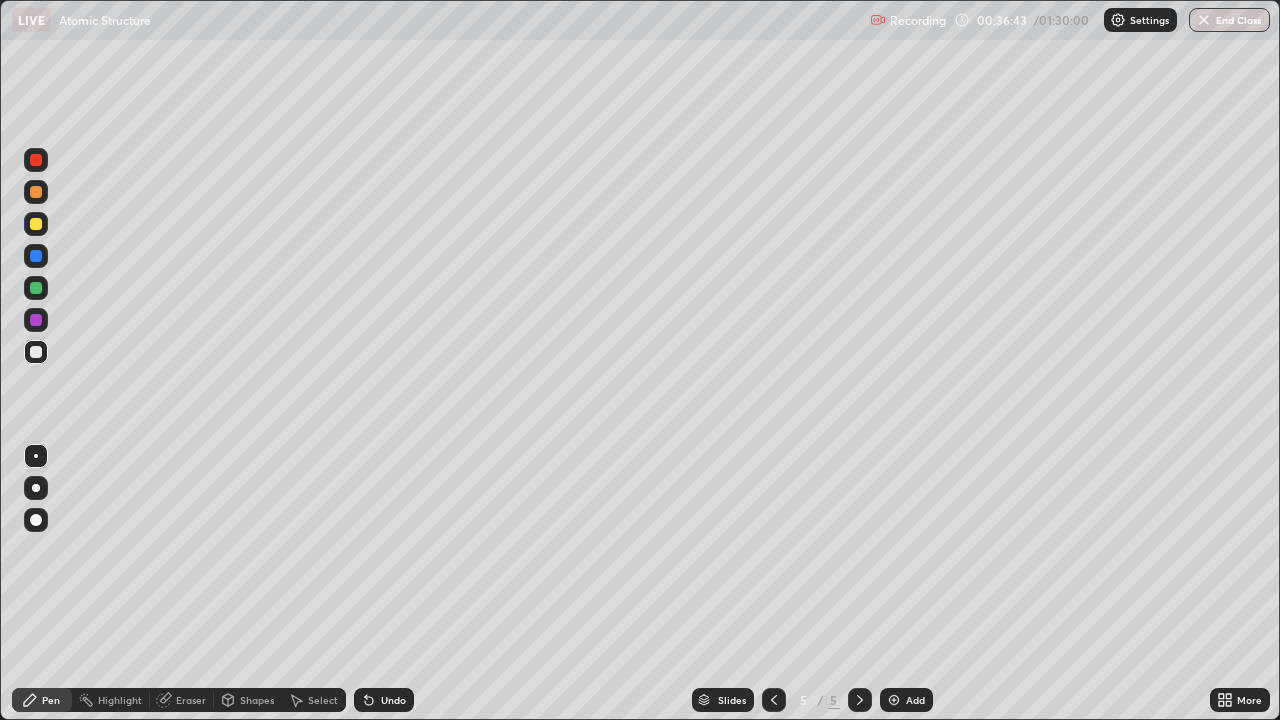 click at bounding box center (894, 700) 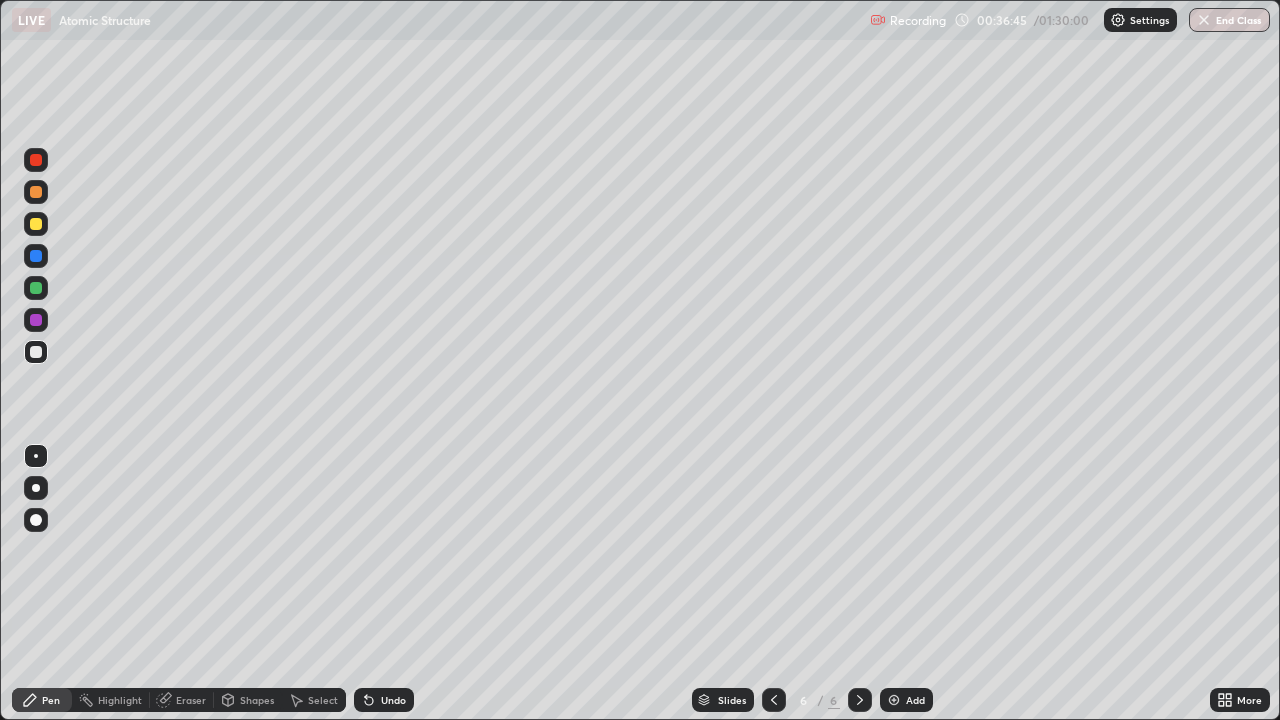 click at bounding box center (36, 224) 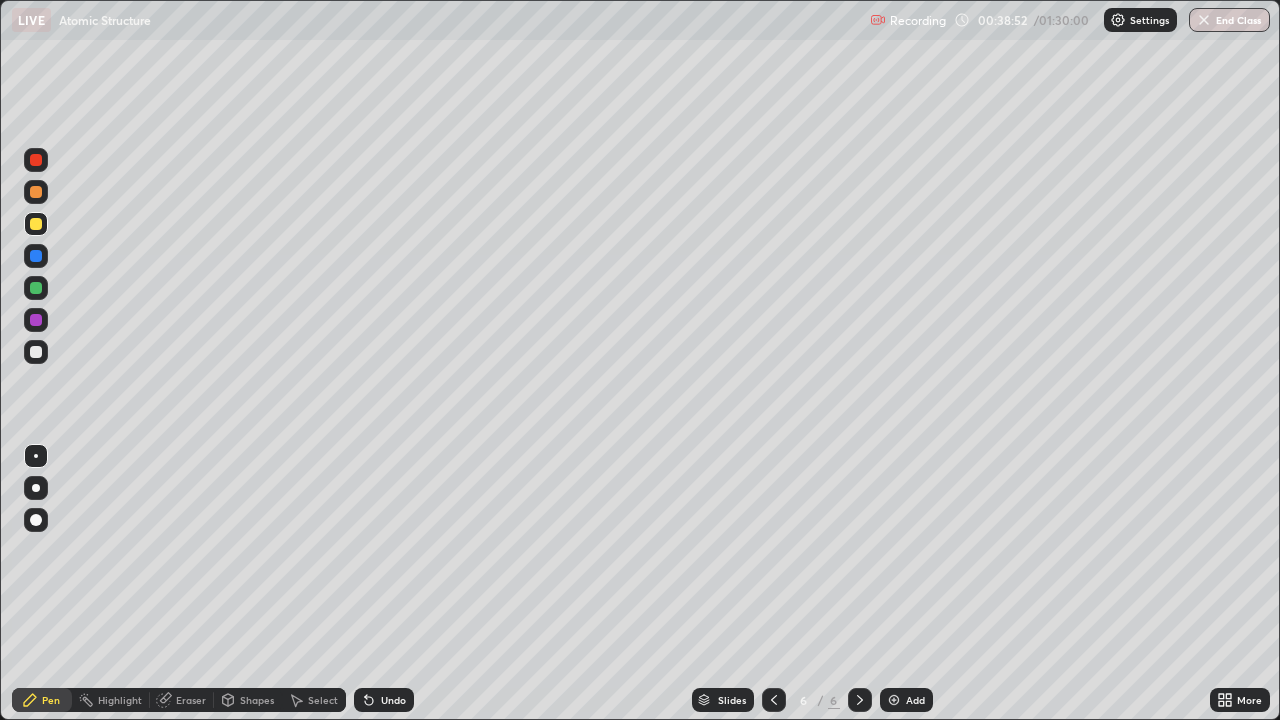 click on "Undo" at bounding box center [393, 700] 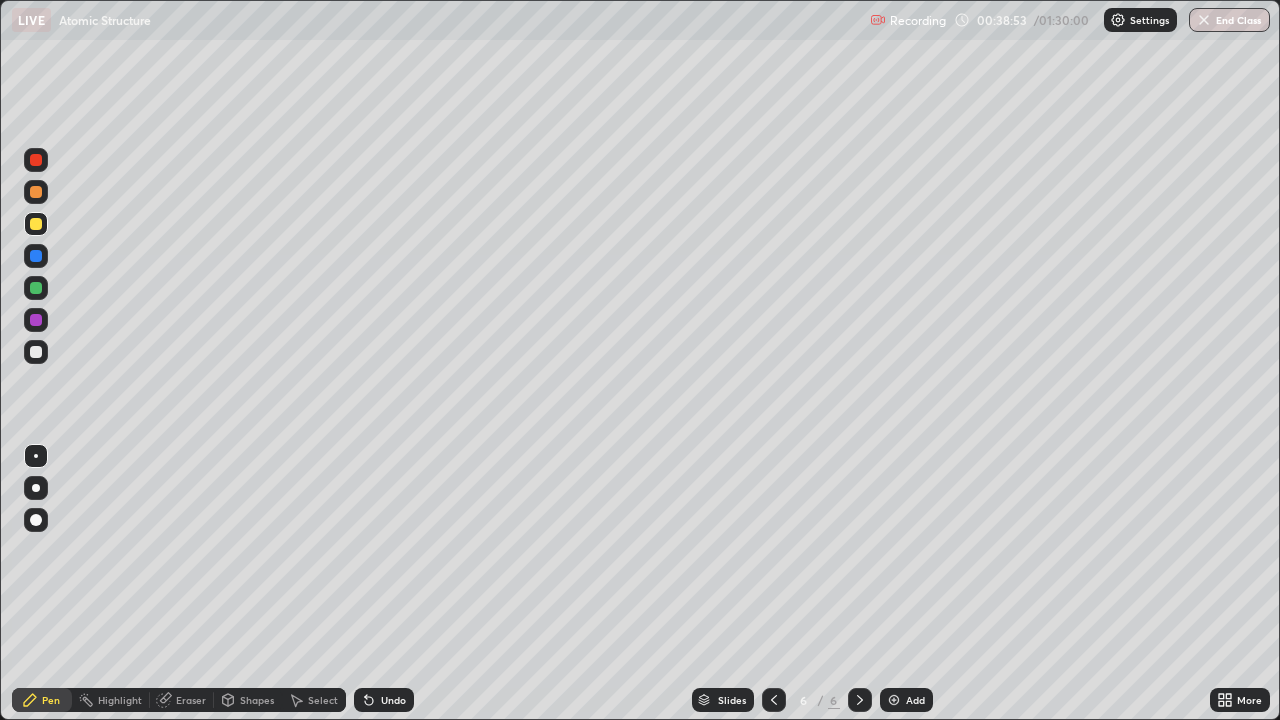 click on "Undo" at bounding box center [393, 700] 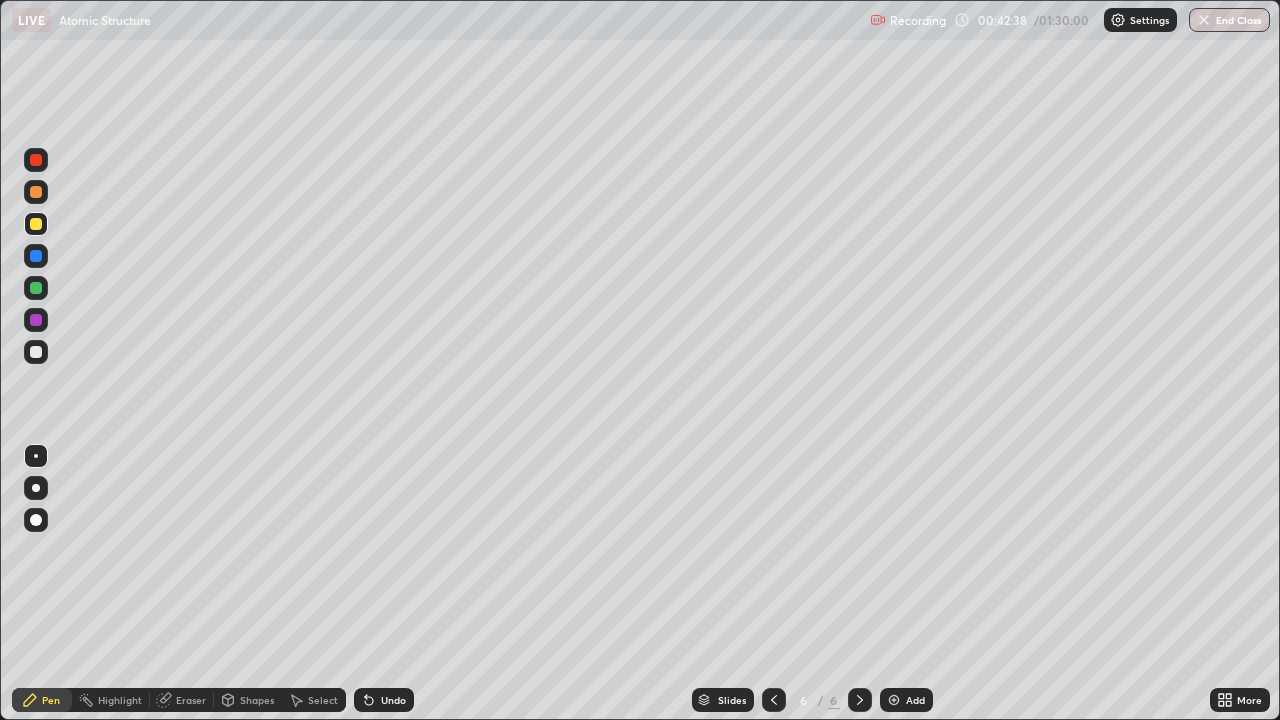 click on "Add" at bounding box center (915, 700) 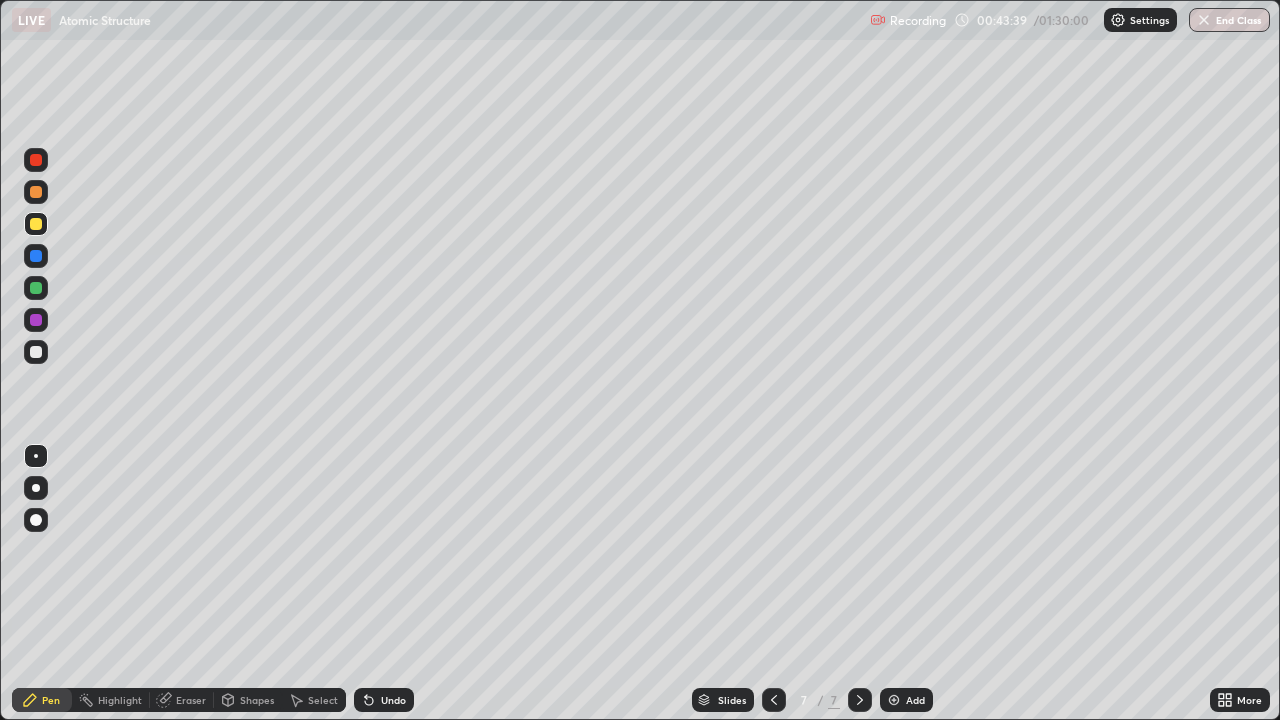 click on "Undo" at bounding box center [384, 700] 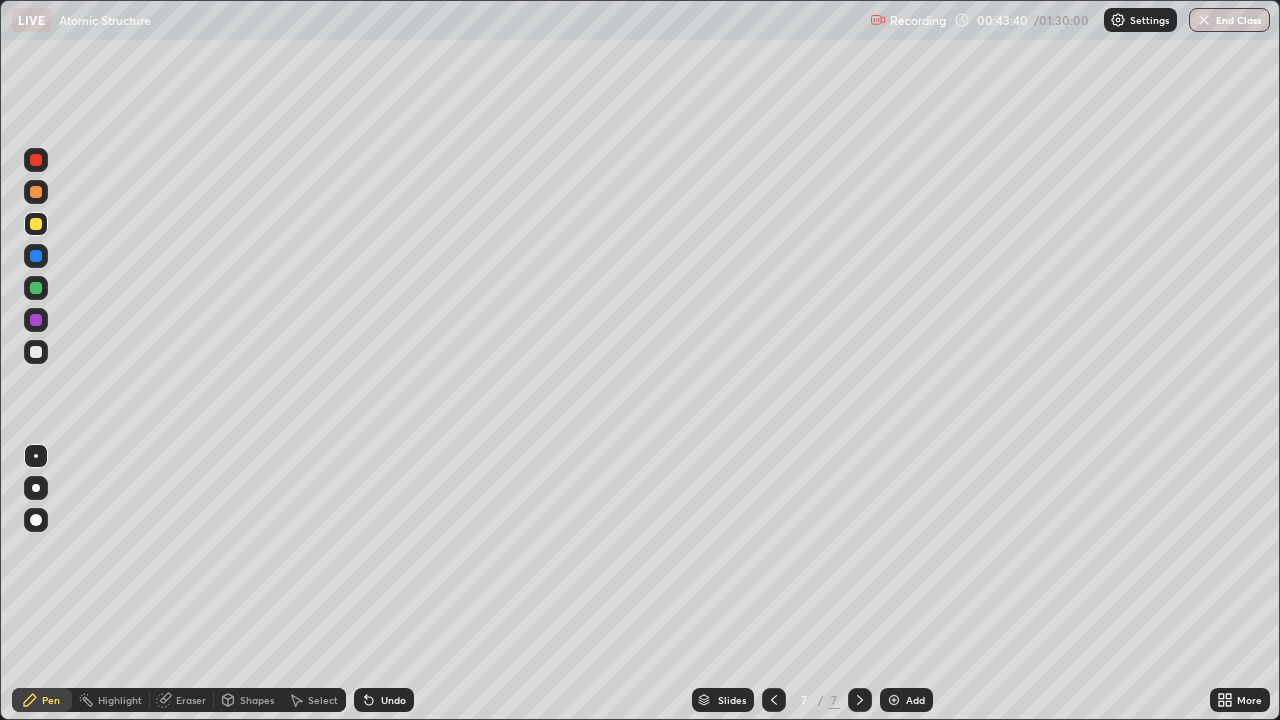 click on "Undo" at bounding box center [384, 700] 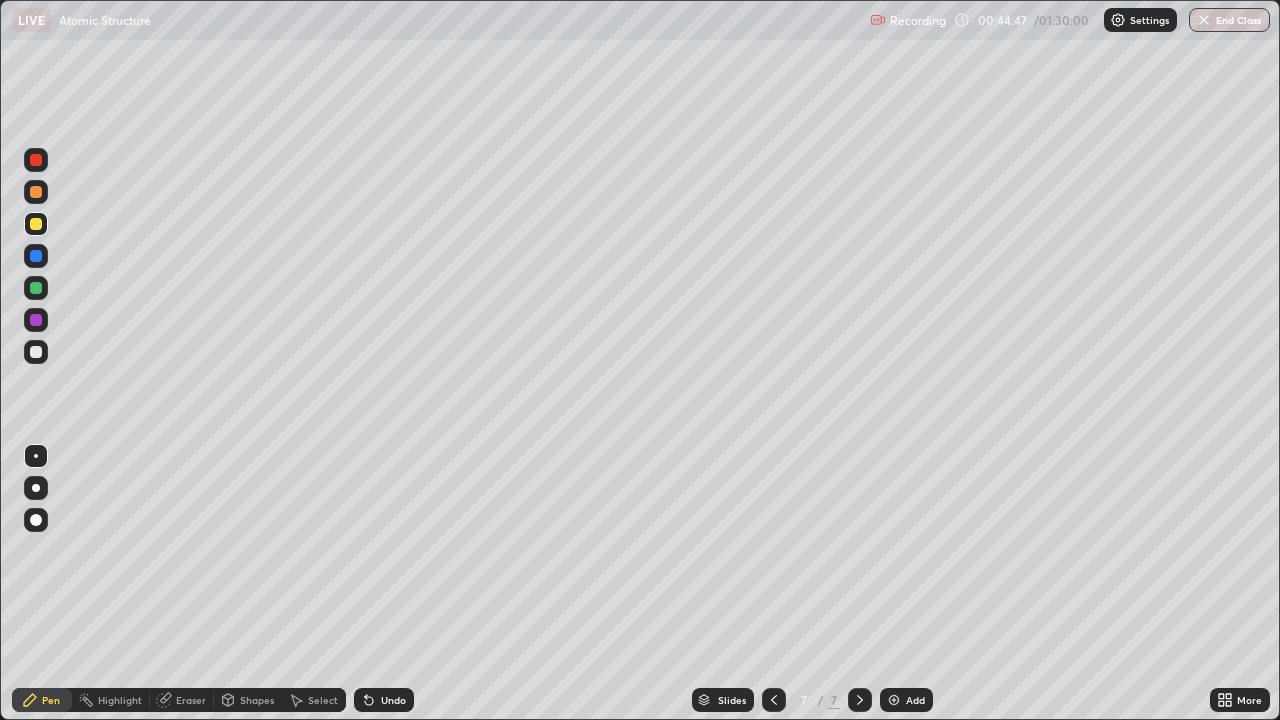 click on "Add" at bounding box center [906, 700] 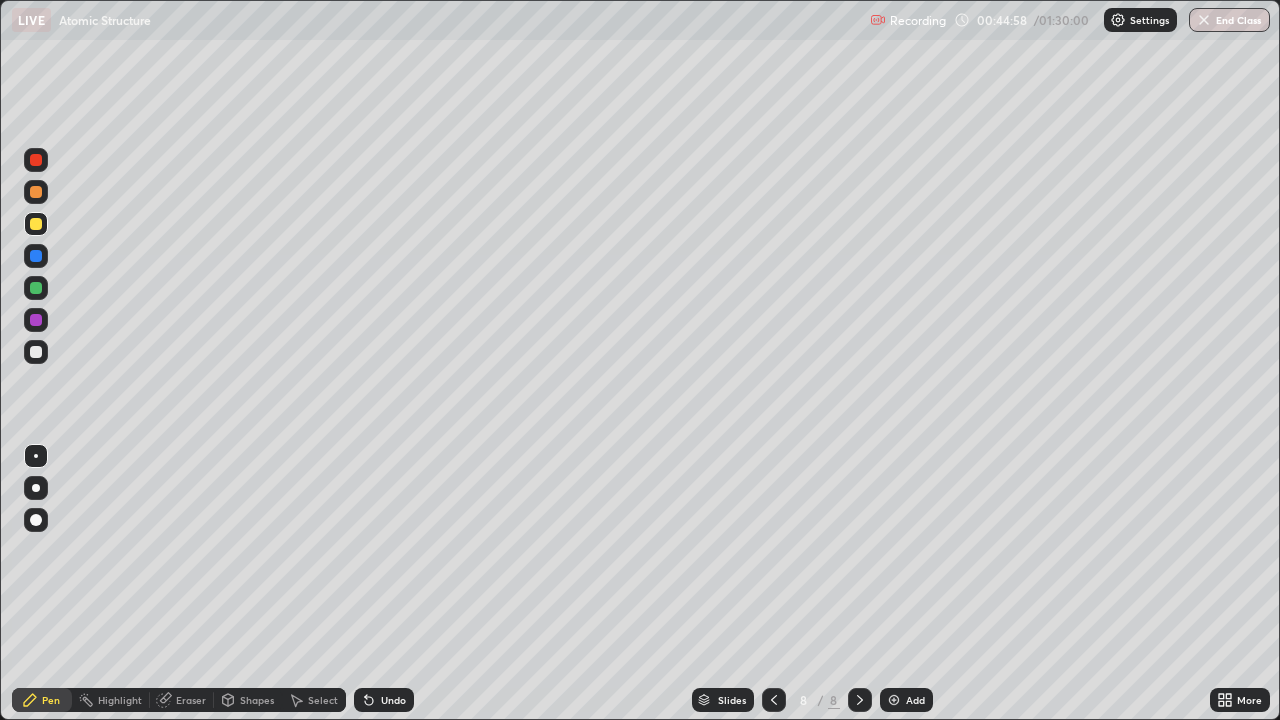 click 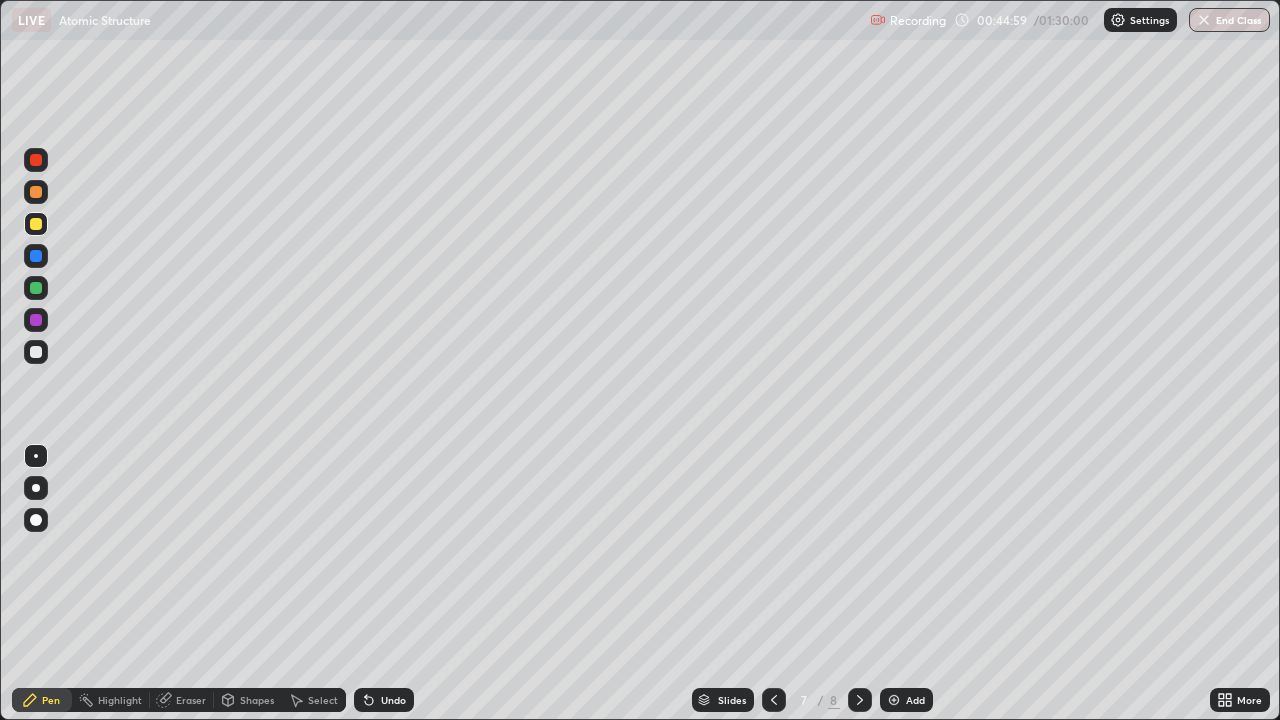 click 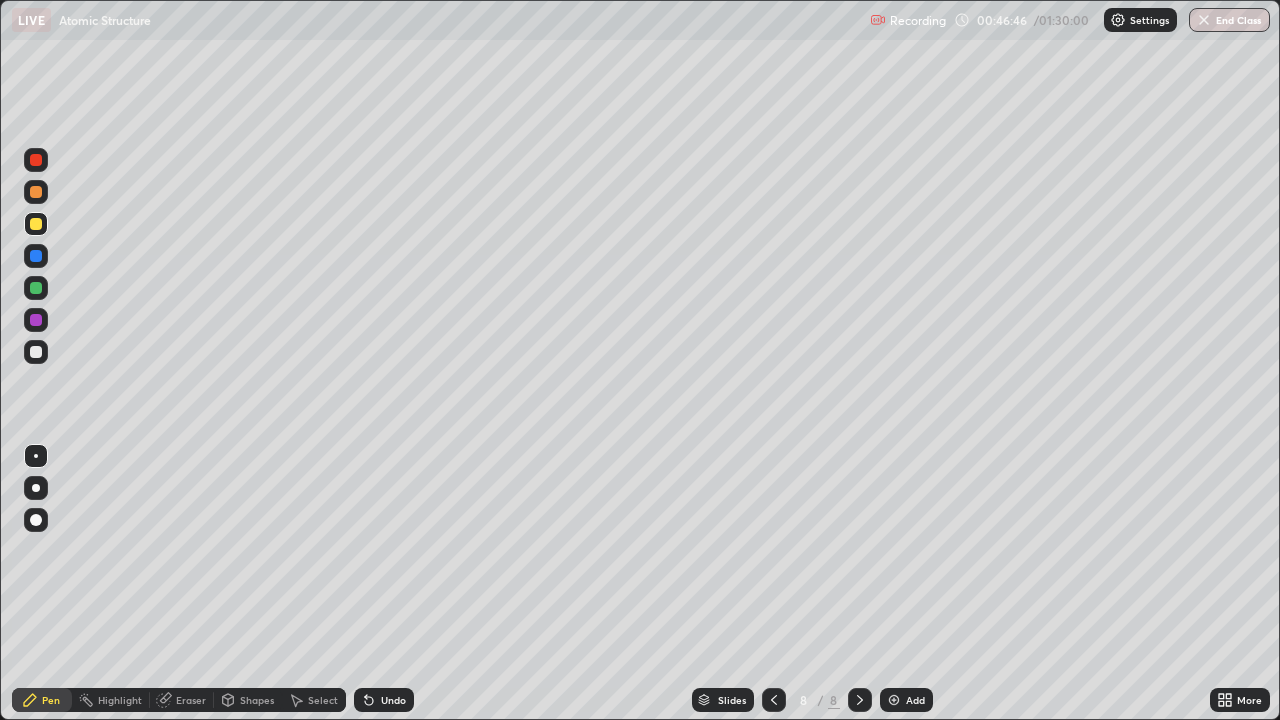 click at bounding box center (36, 352) 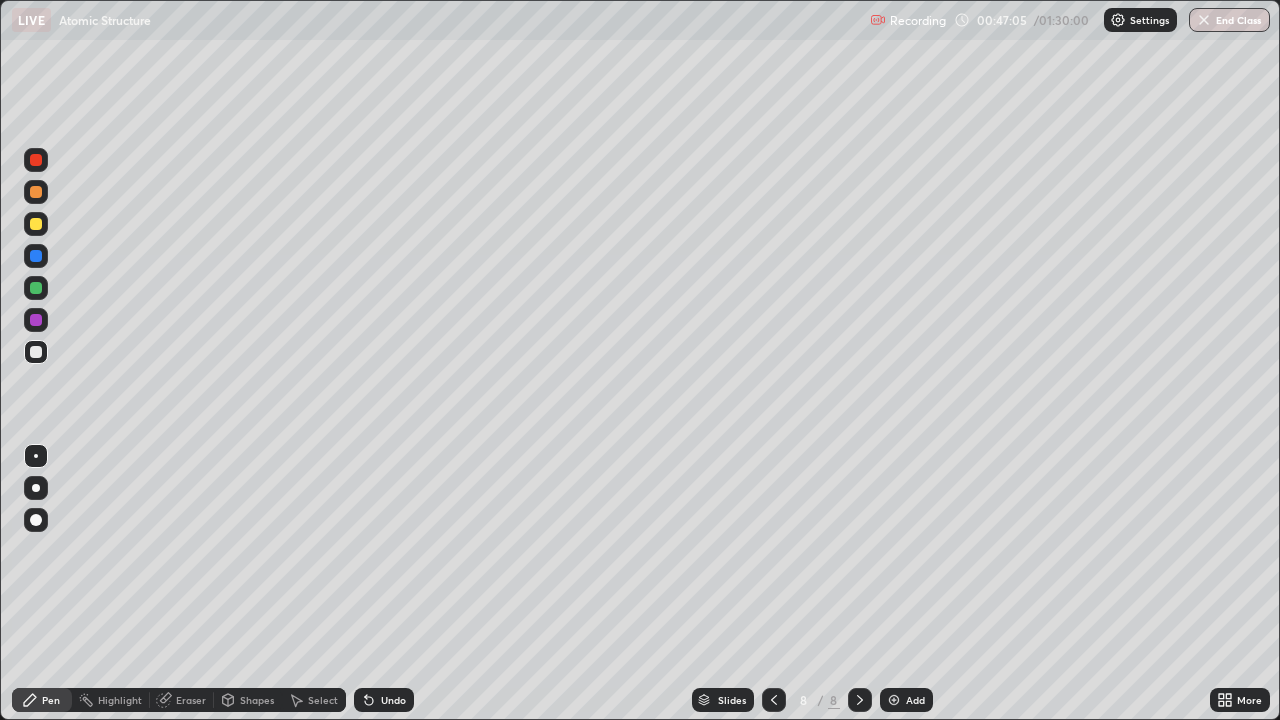 click 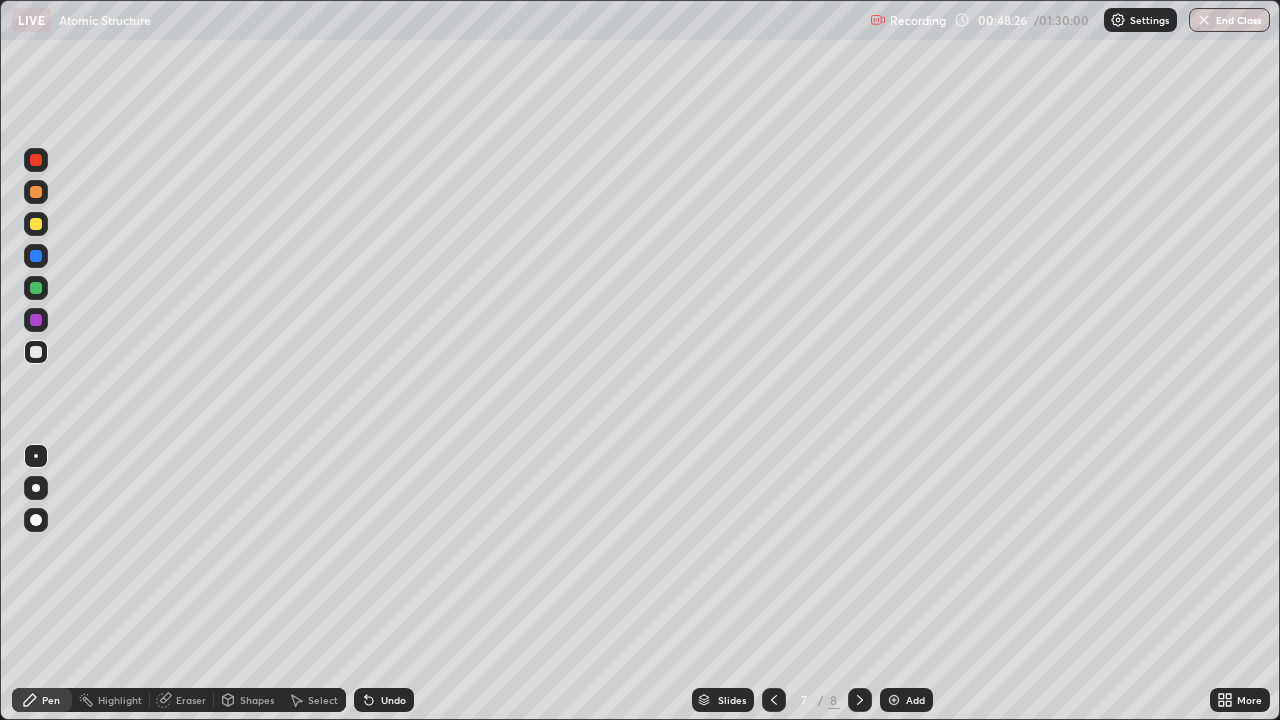 click at bounding box center (860, 700) 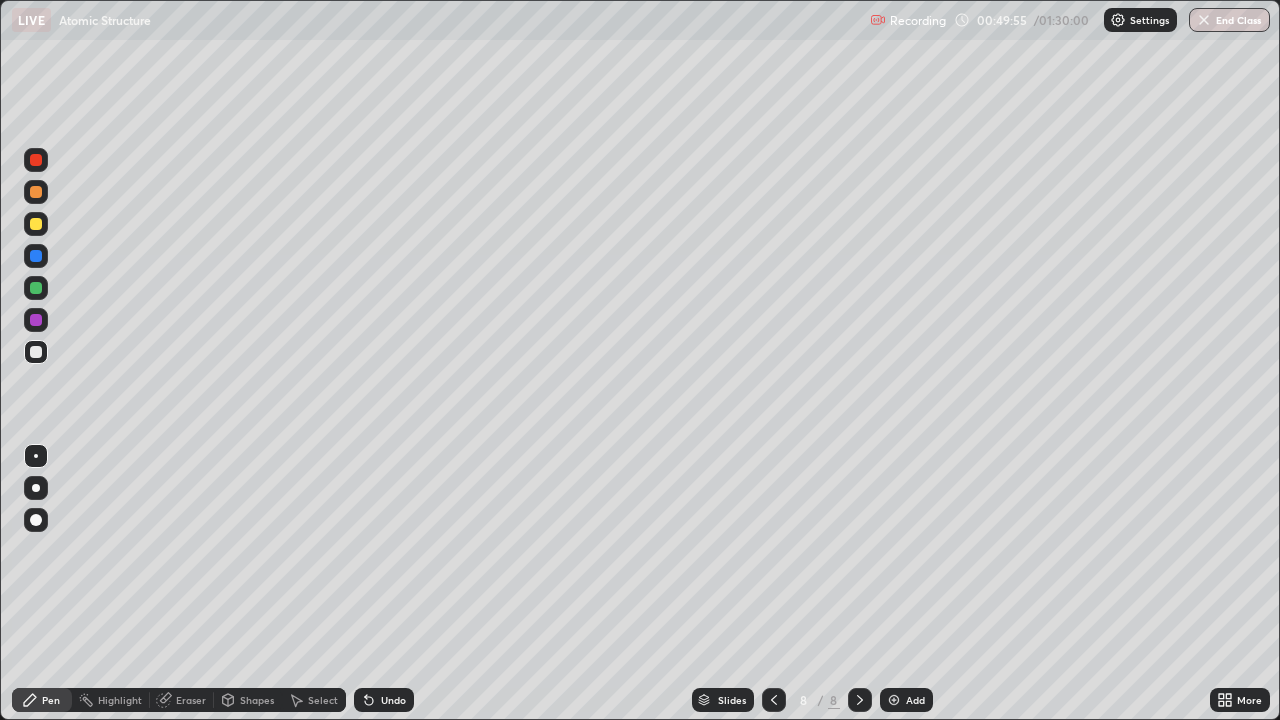 click on "Add" at bounding box center [915, 700] 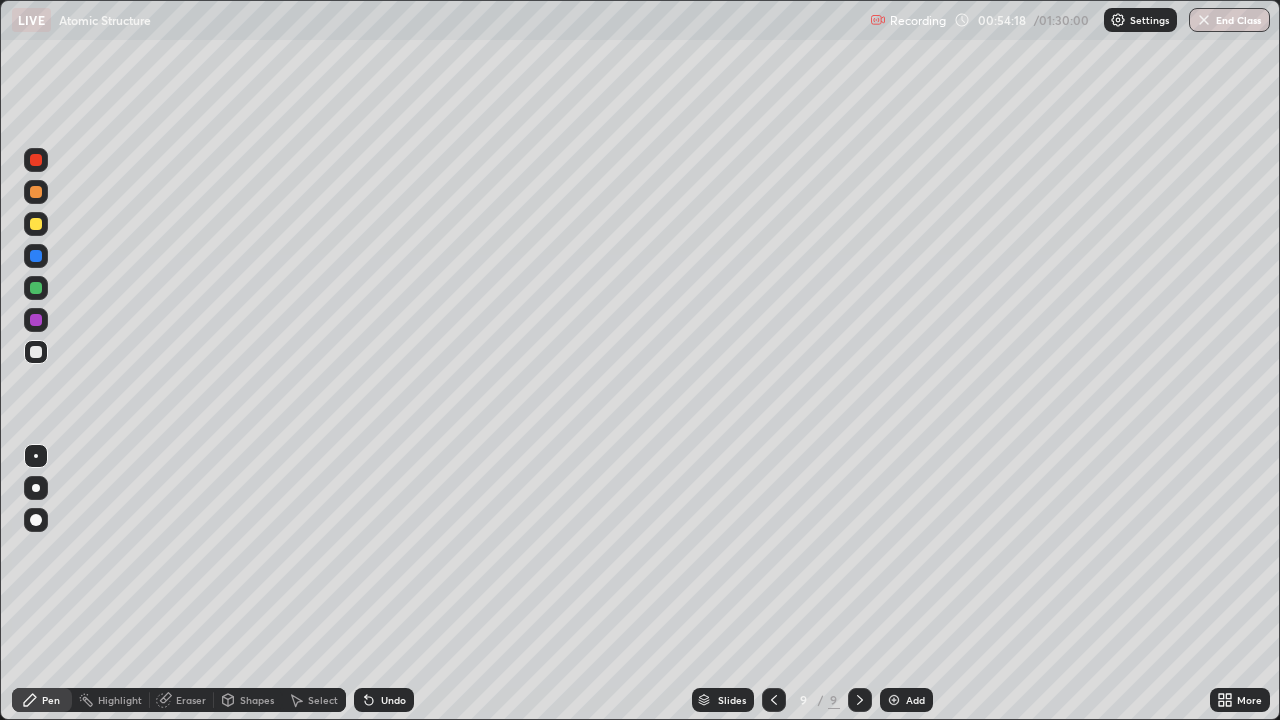 click on "Add" at bounding box center [915, 700] 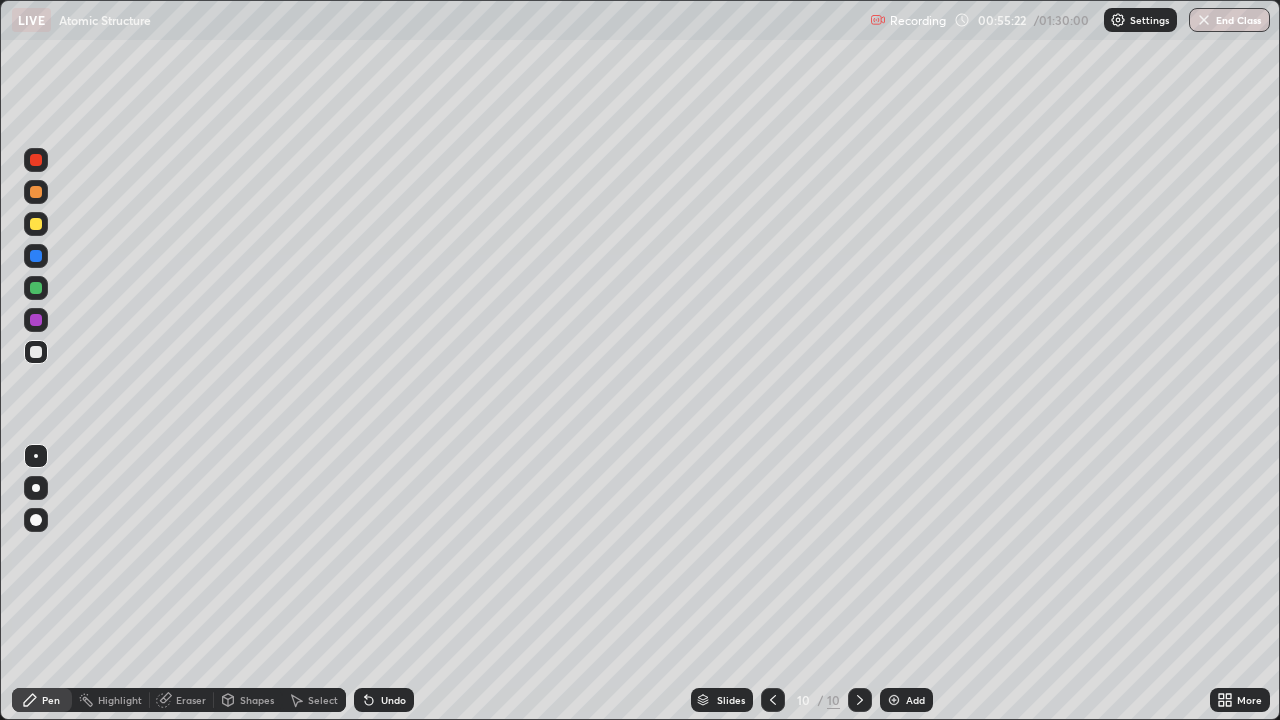 click at bounding box center (36, 224) 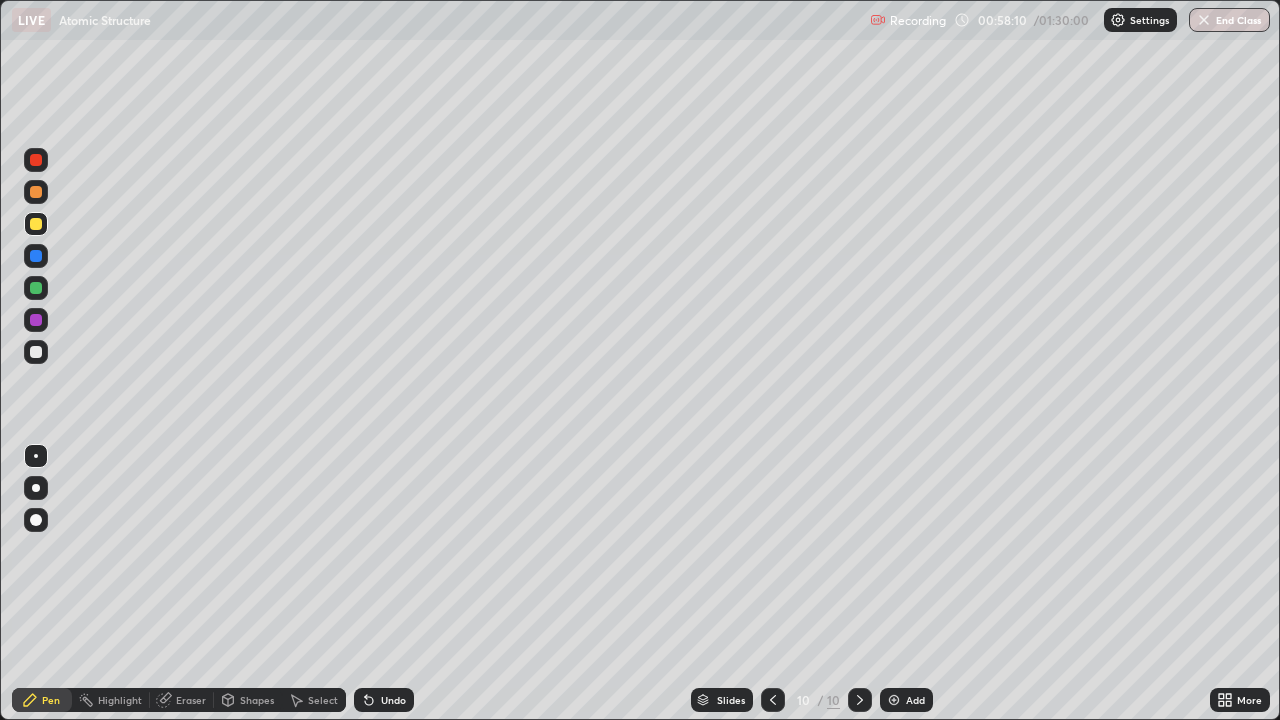 click on "Add" at bounding box center [915, 700] 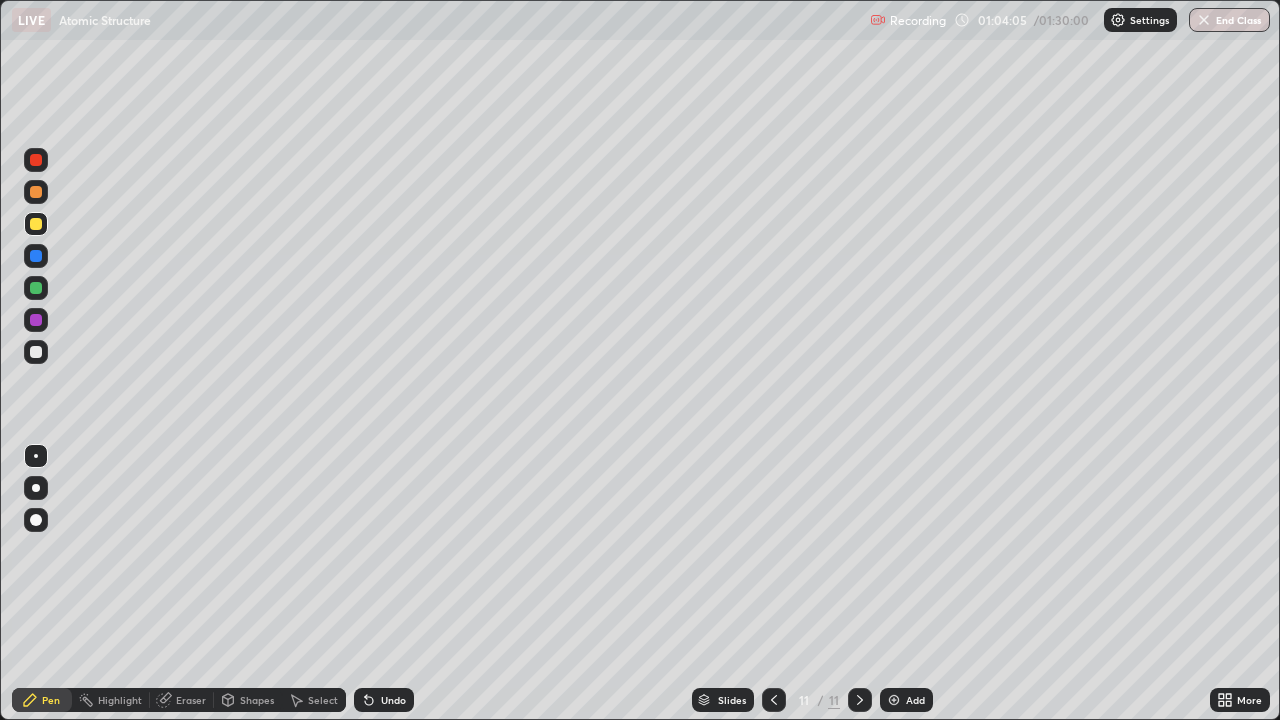 click at bounding box center (894, 700) 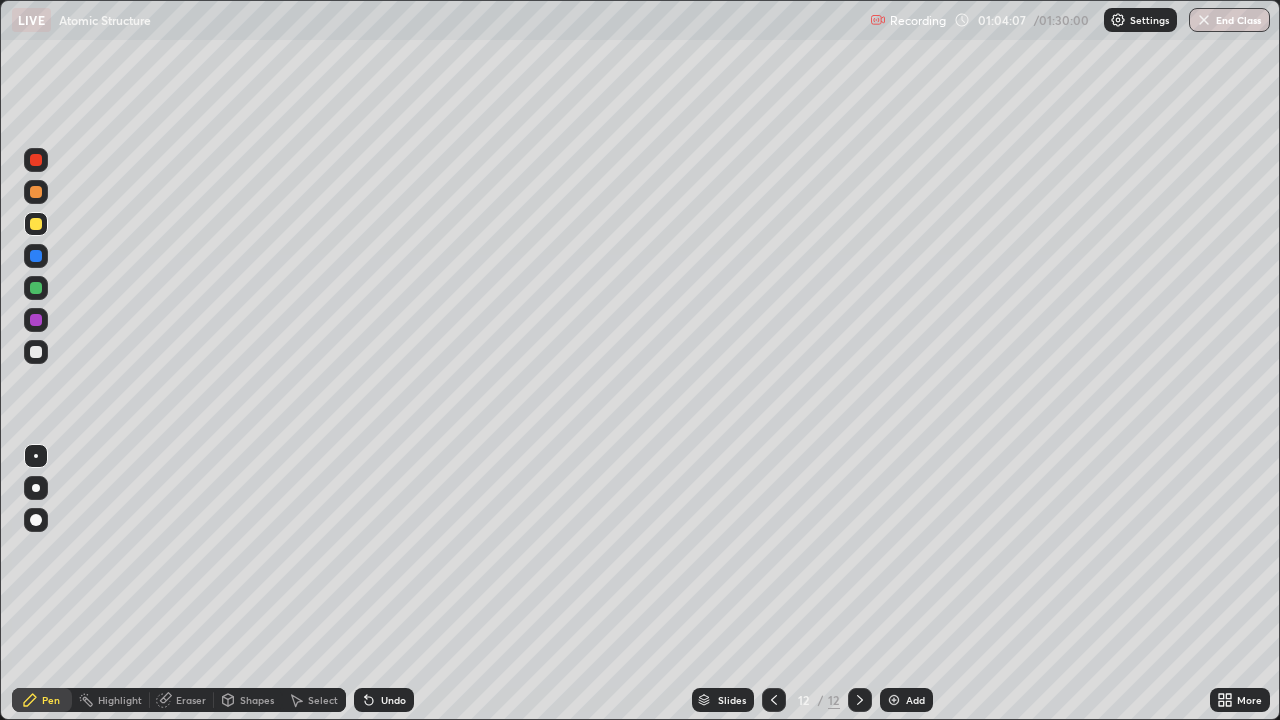 click at bounding box center (36, 192) 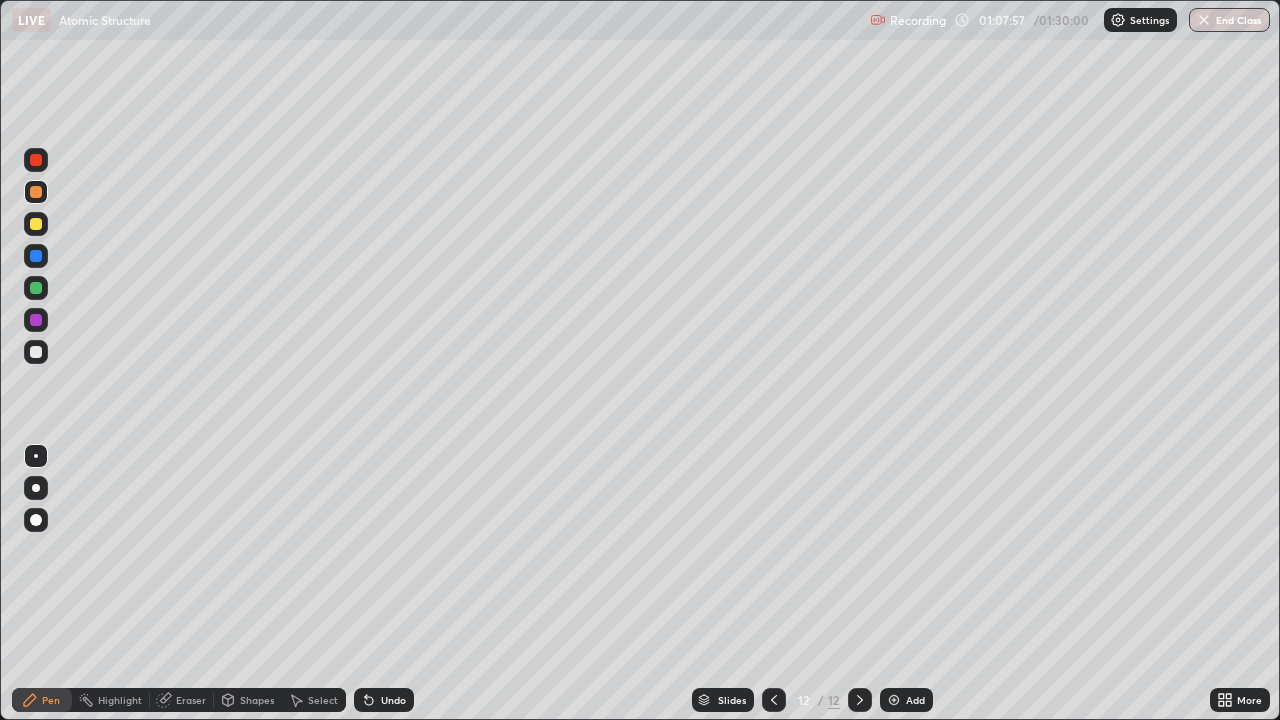 click on "Add" at bounding box center [906, 700] 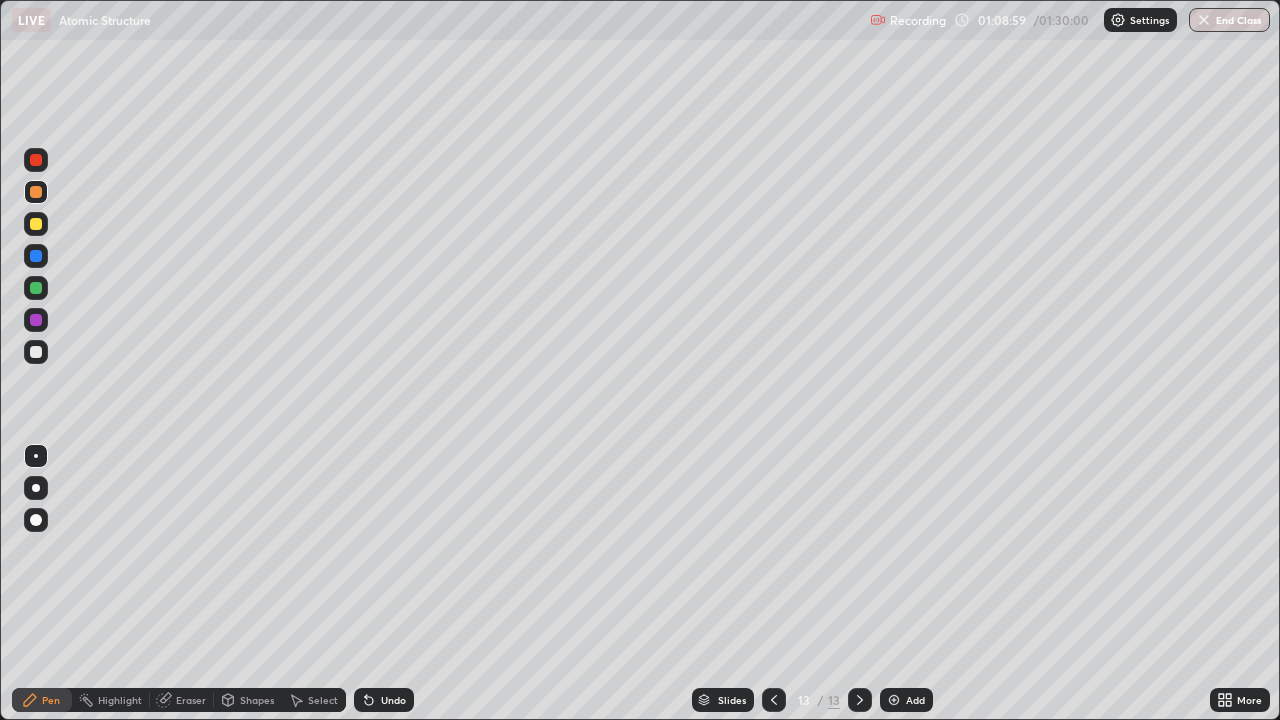 click at bounding box center [774, 700] 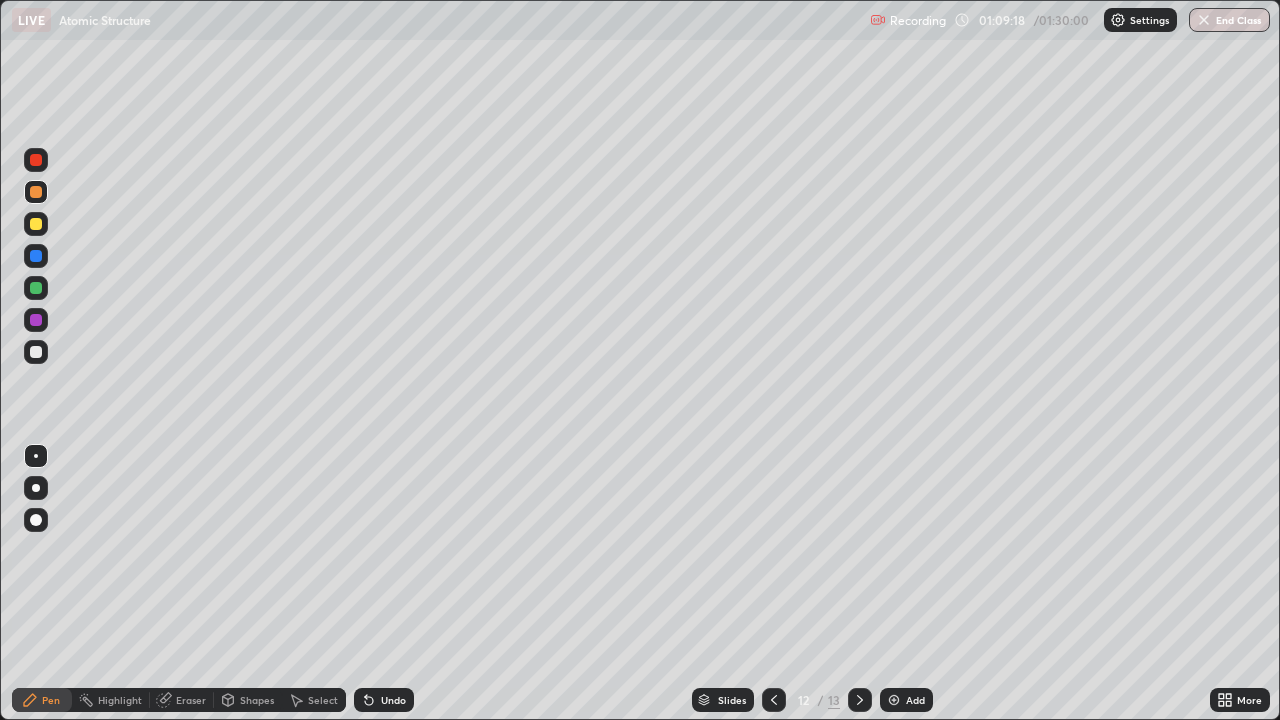 click at bounding box center [860, 700] 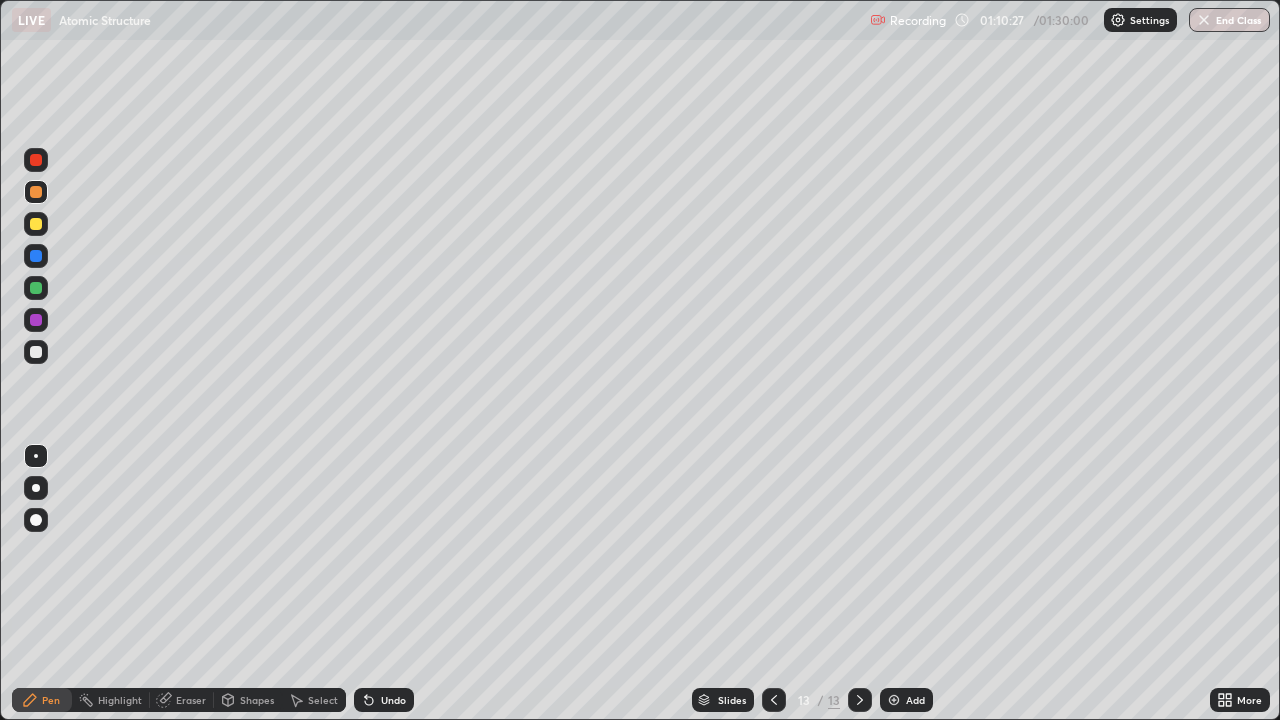 click 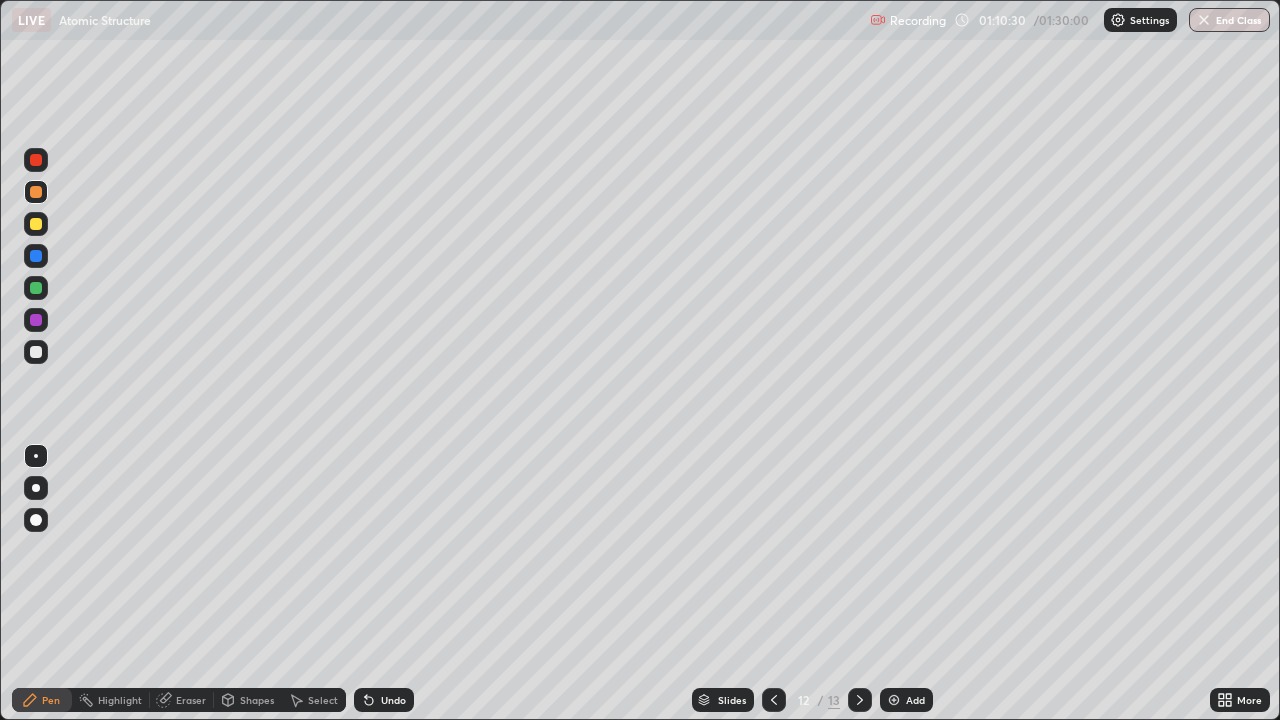 click on "Add" at bounding box center (906, 700) 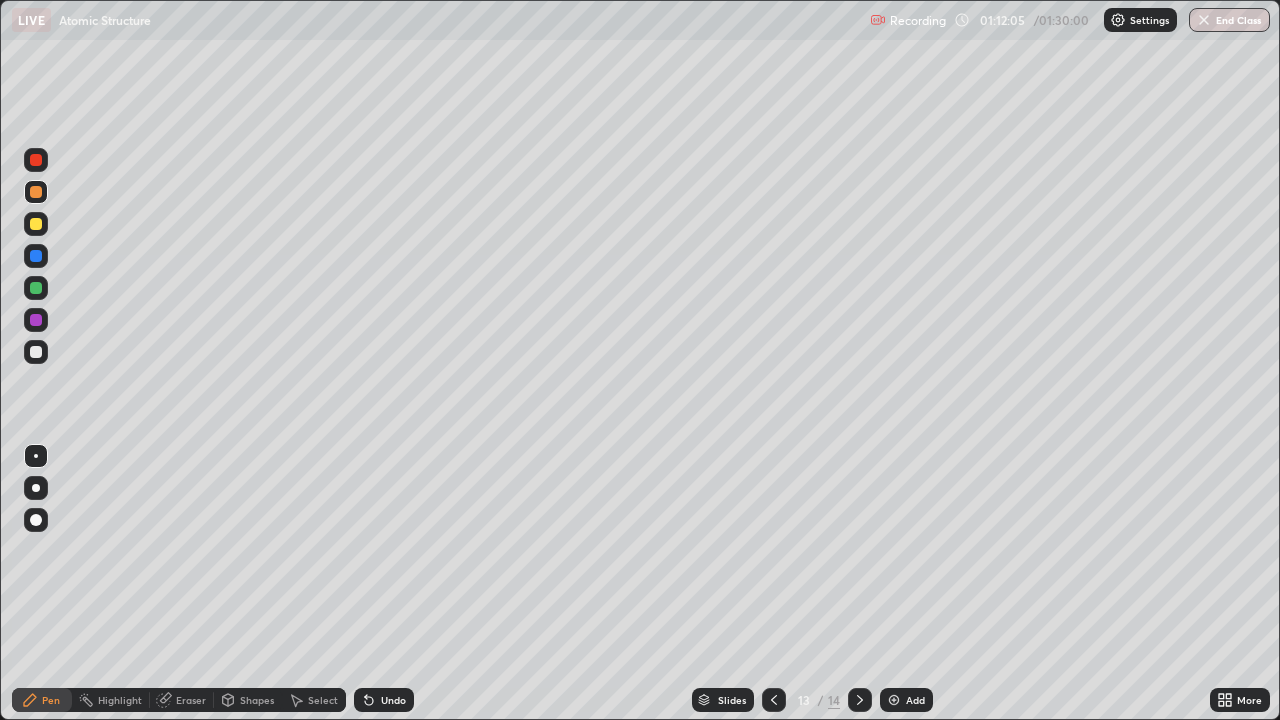 click at bounding box center [36, 352] 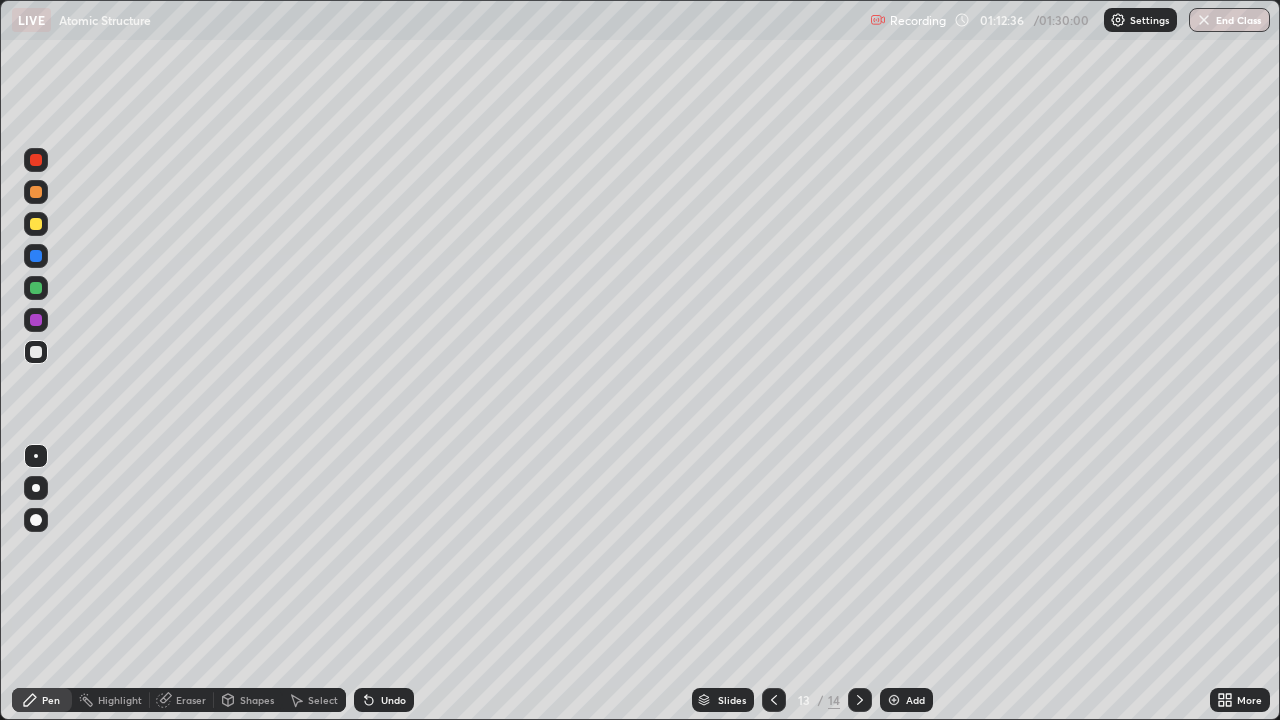 click on "Slides 13 / 14 Add" at bounding box center [812, 700] 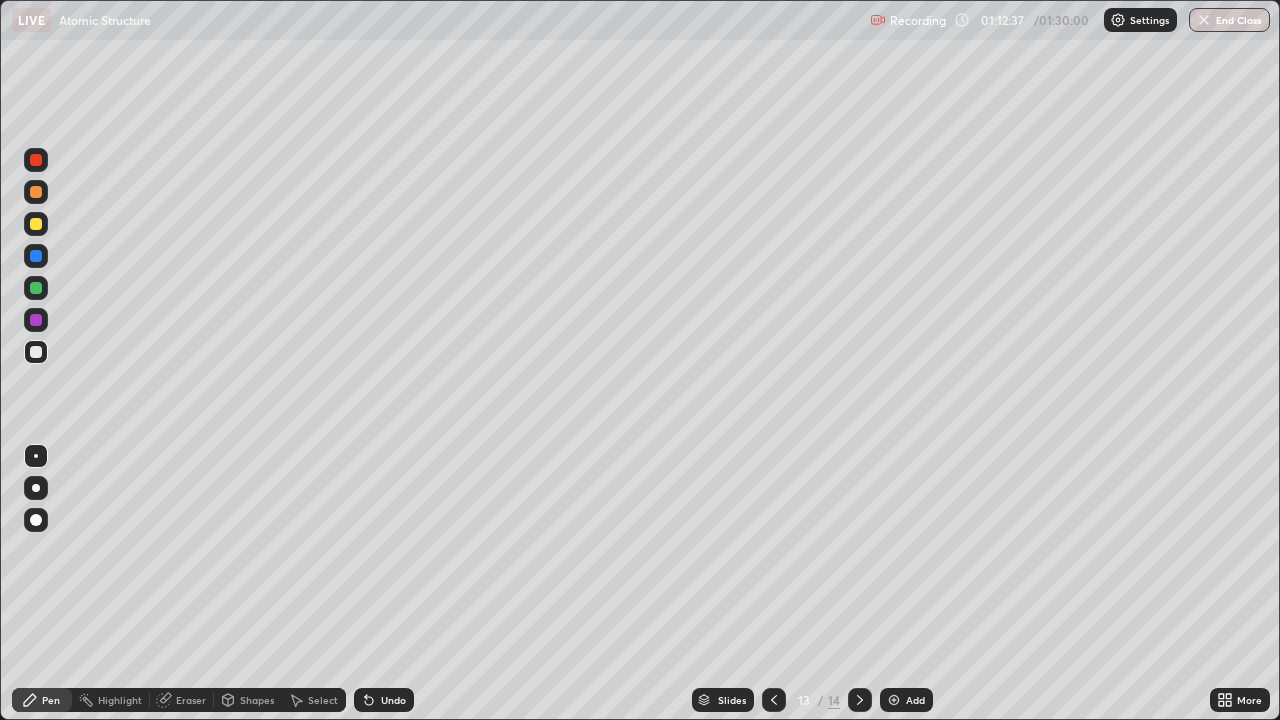 click on "Slides 13 / 14 Add" at bounding box center [812, 700] 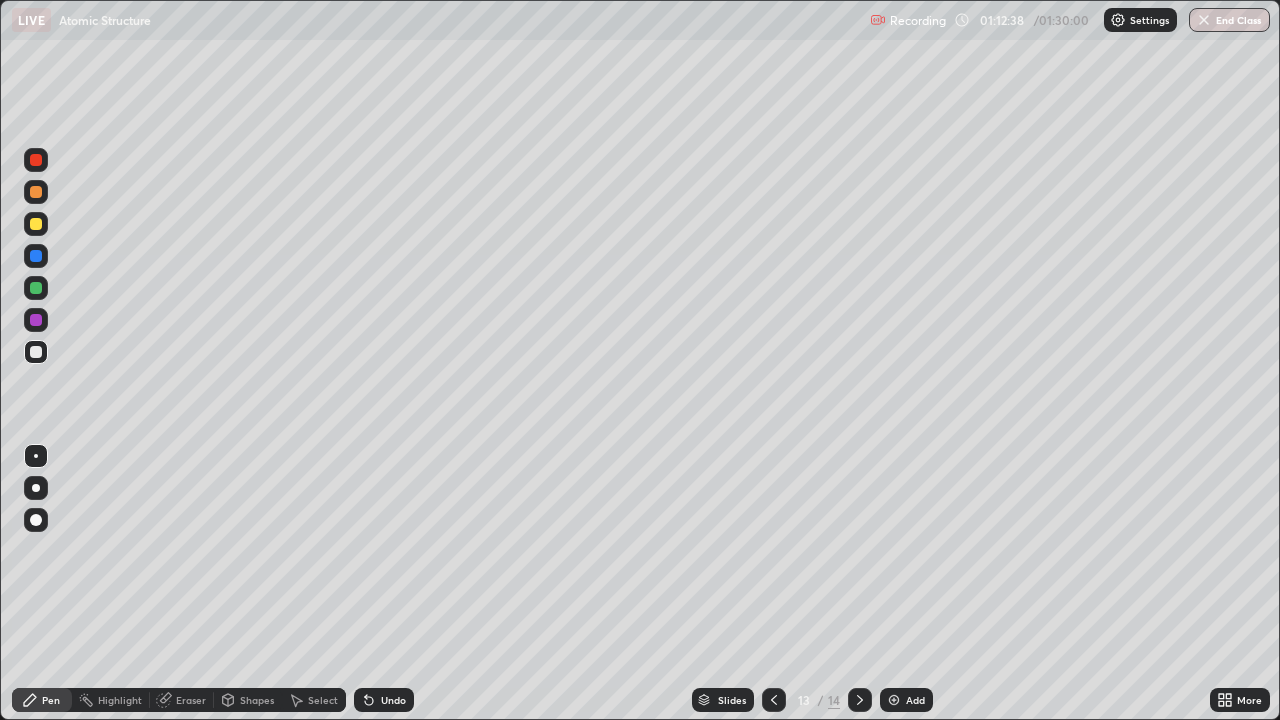 click on "Slides 13 / 14 Add" at bounding box center [812, 700] 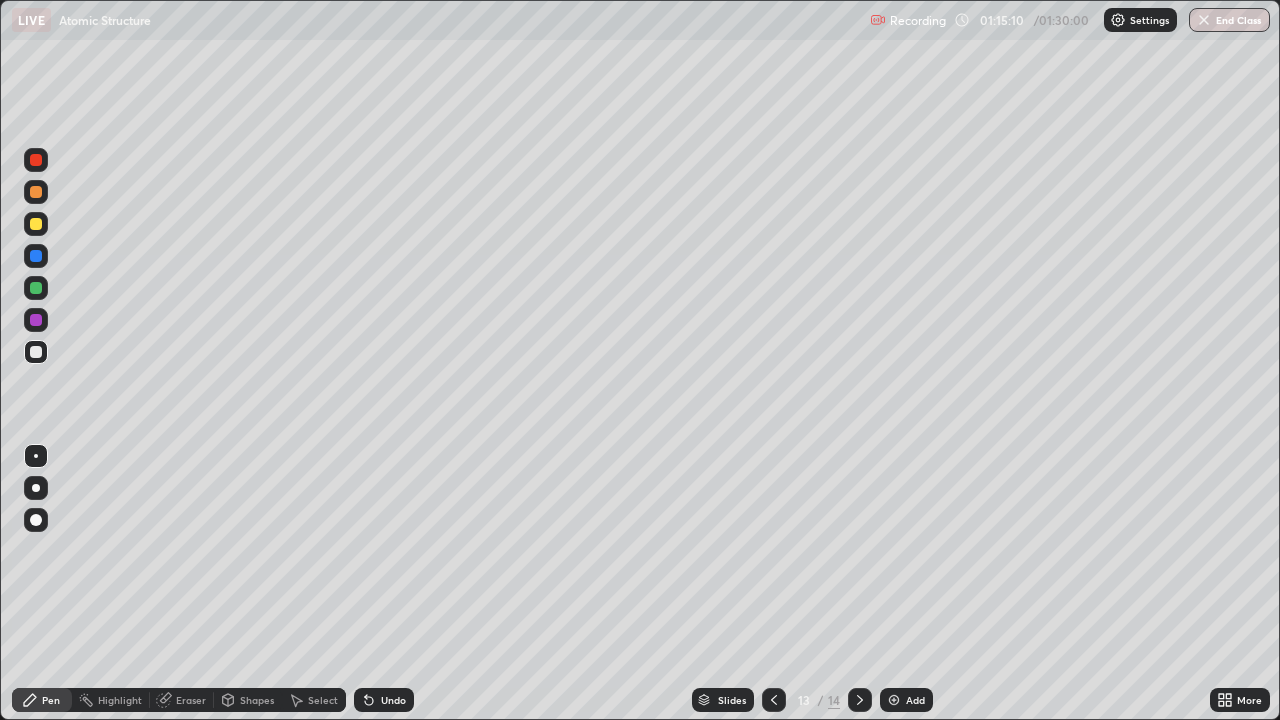 click on "Add" at bounding box center [906, 700] 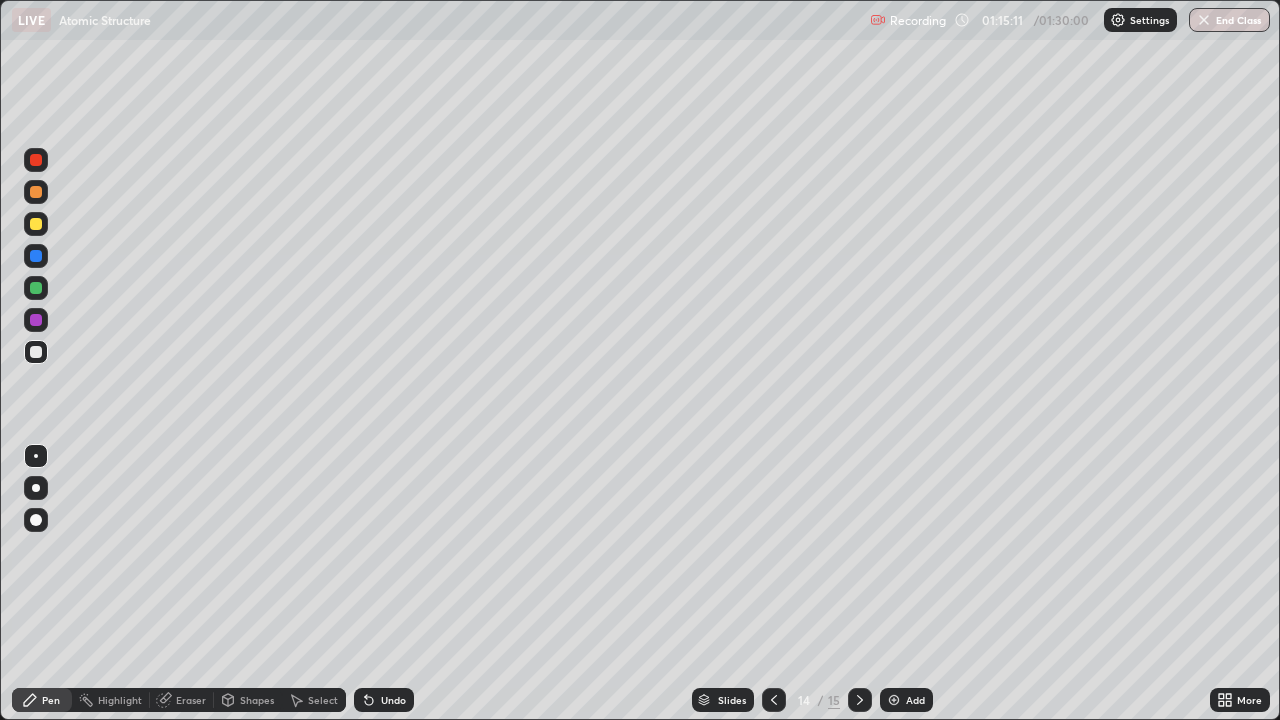 click at bounding box center [36, 320] 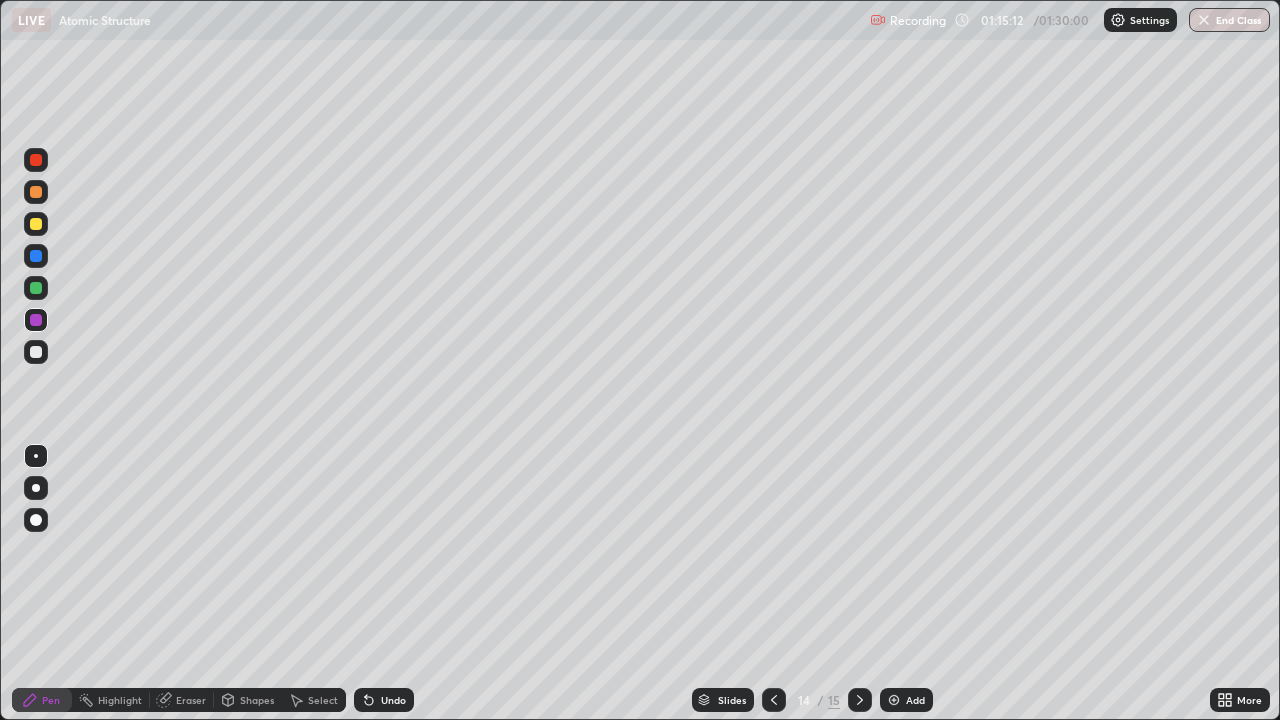 click at bounding box center [36, 224] 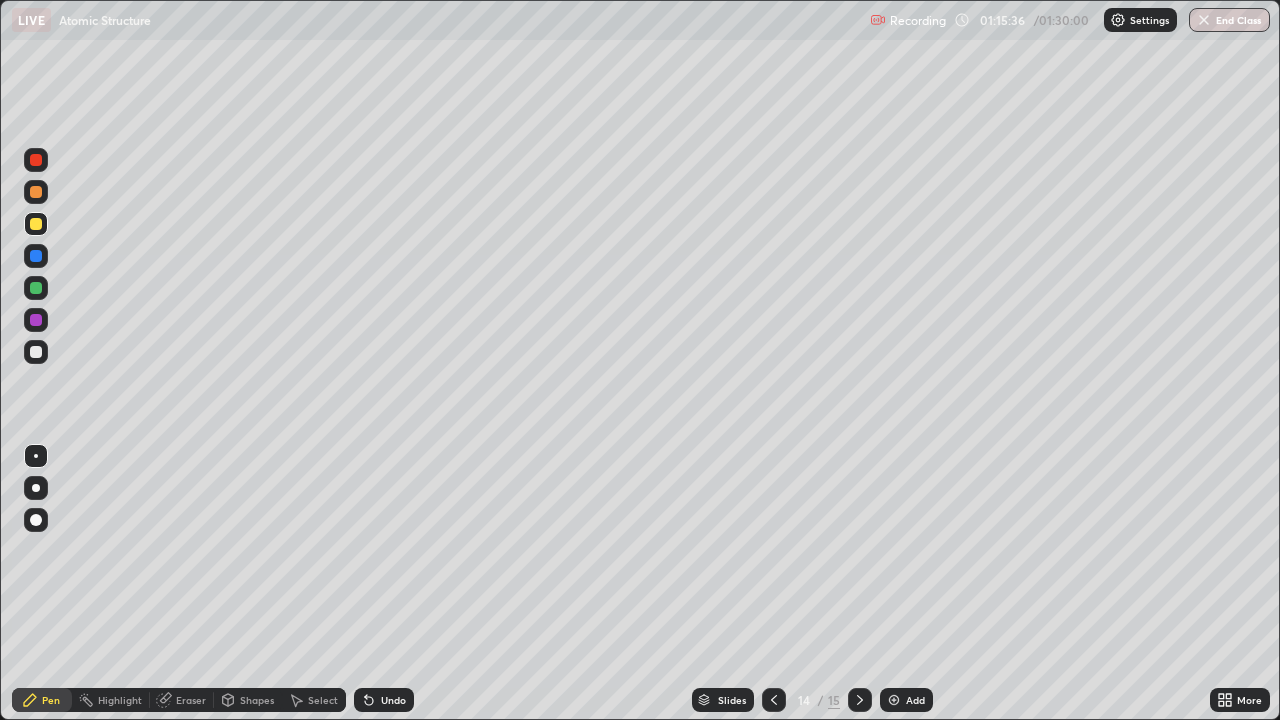 click at bounding box center [774, 700] 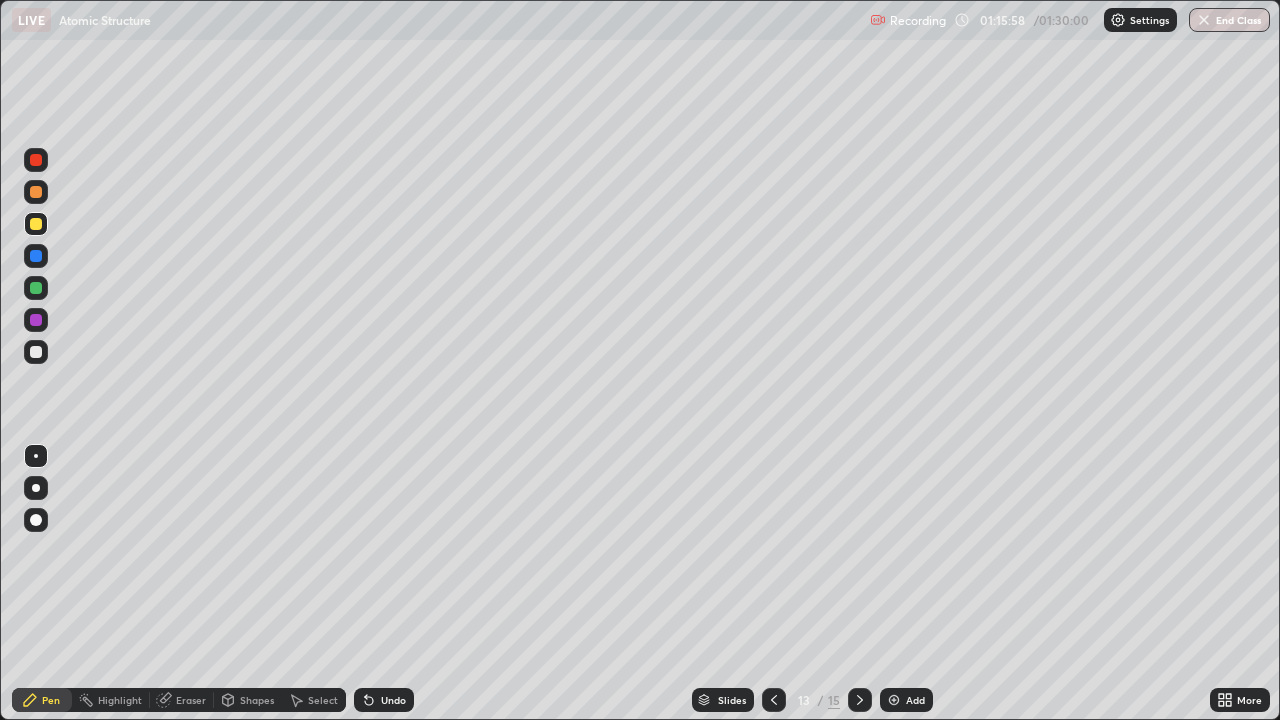 click at bounding box center [860, 700] 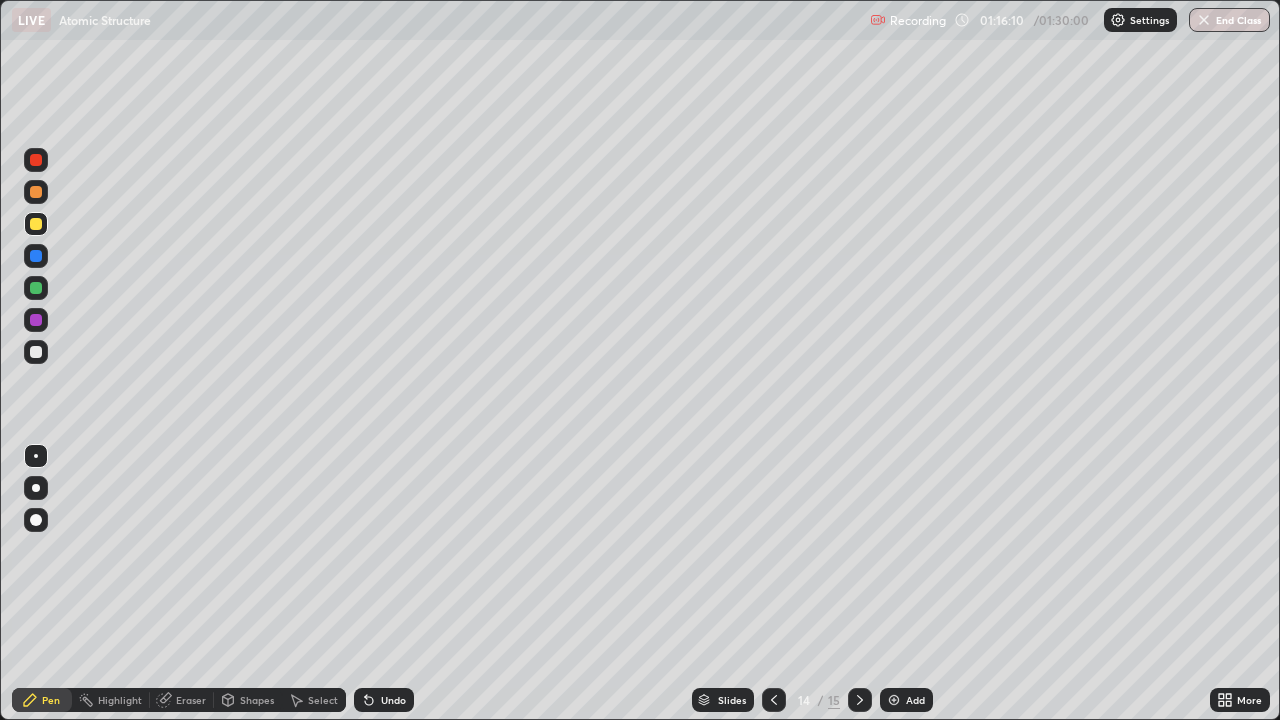 click 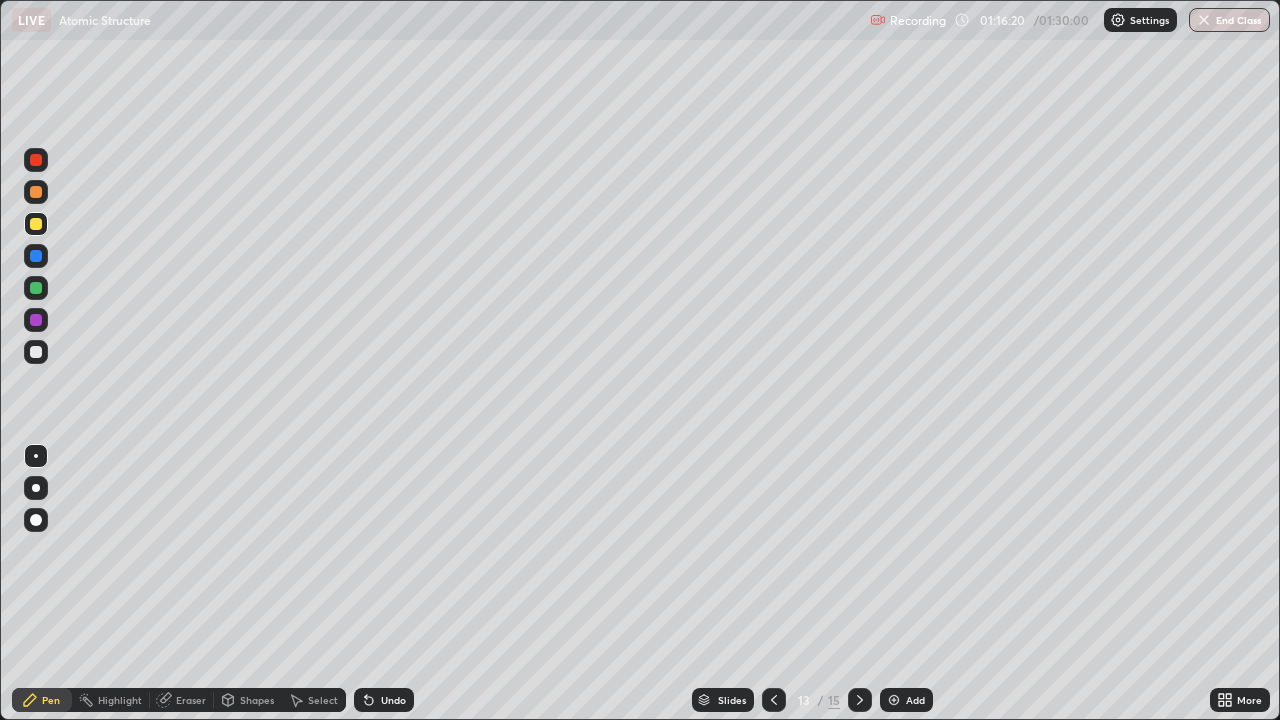 click 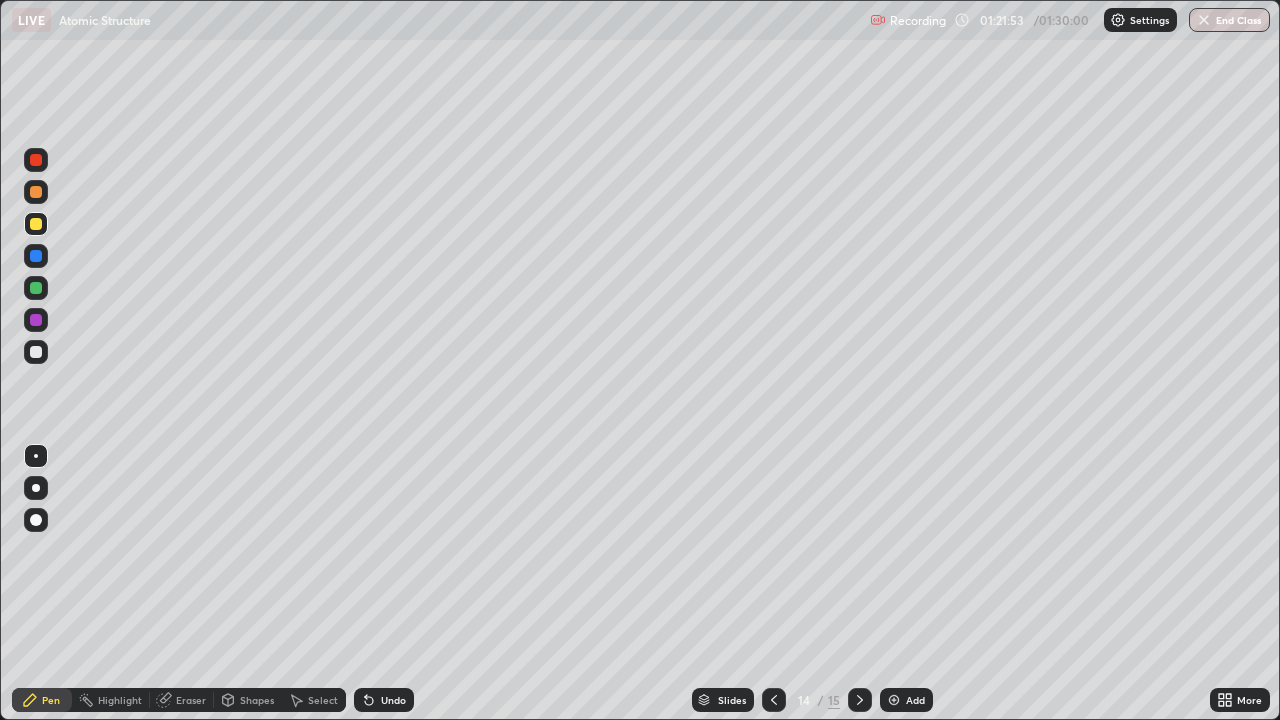 click on "Add" at bounding box center (915, 700) 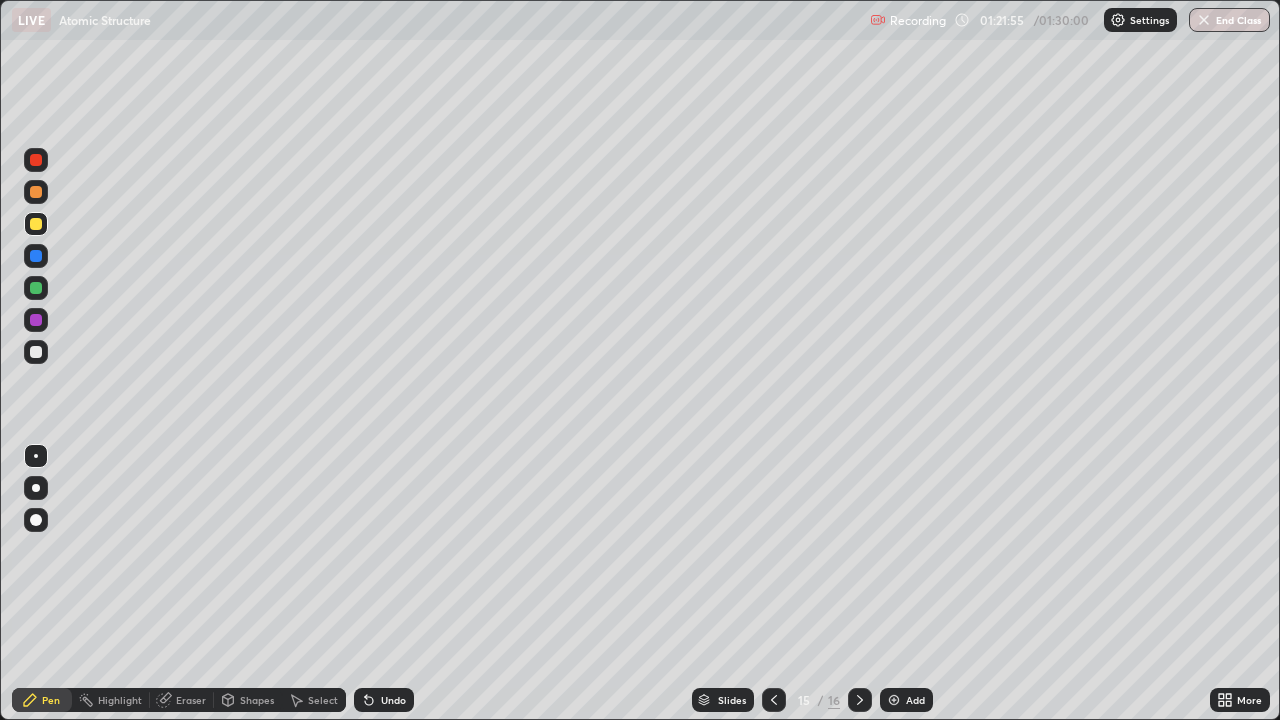 click at bounding box center (36, 352) 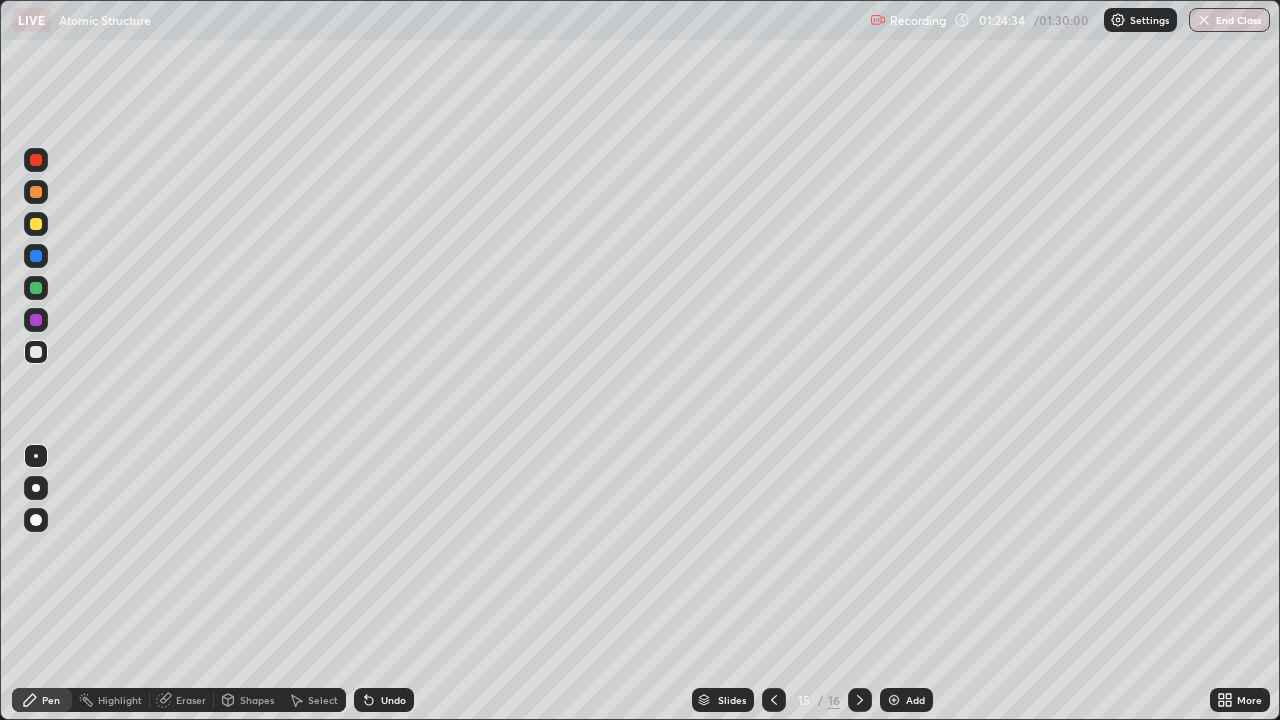 click on "End Class" at bounding box center (1229, 20) 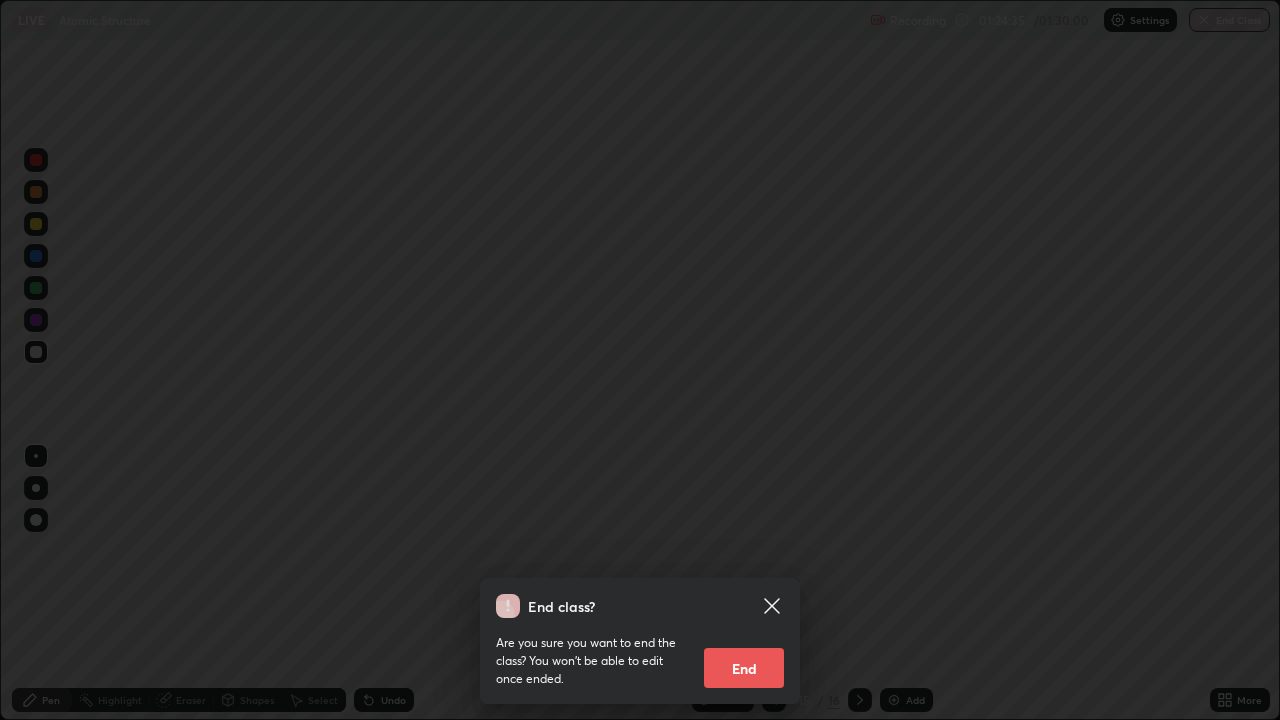 click on "End" at bounding box center [744, 668] 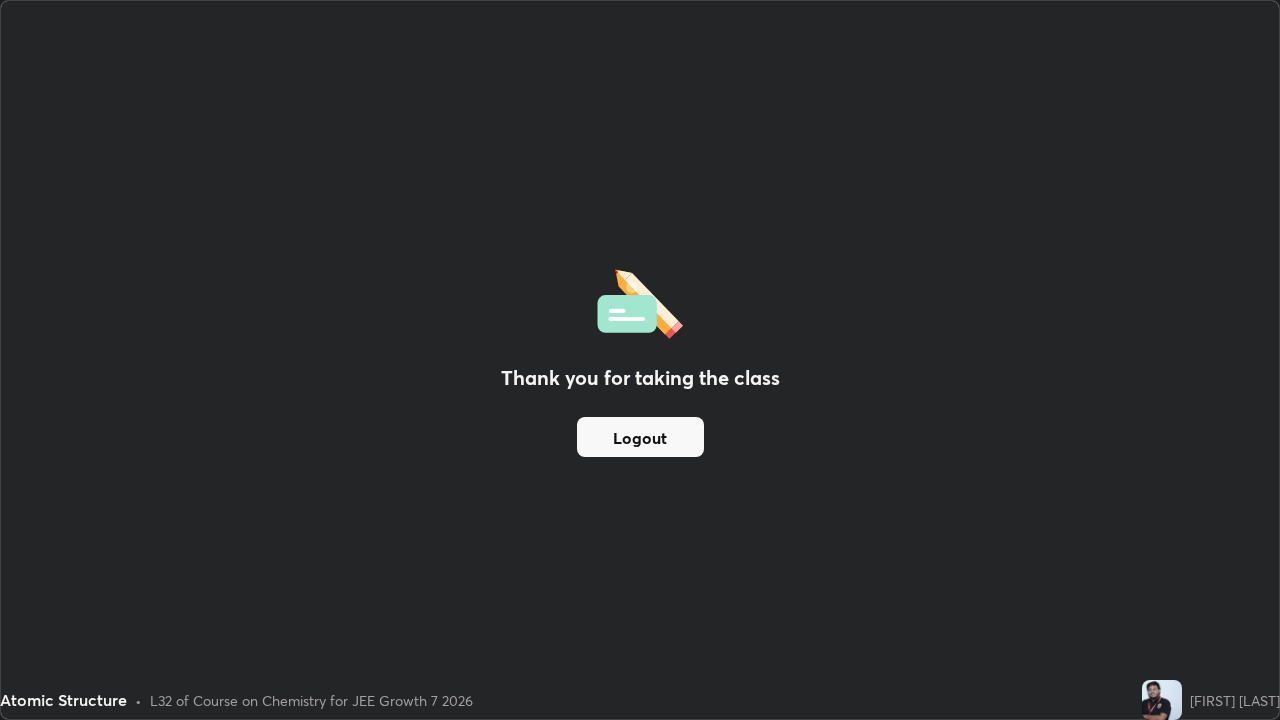 click on "Logout" at bounding box center (640, 437) 